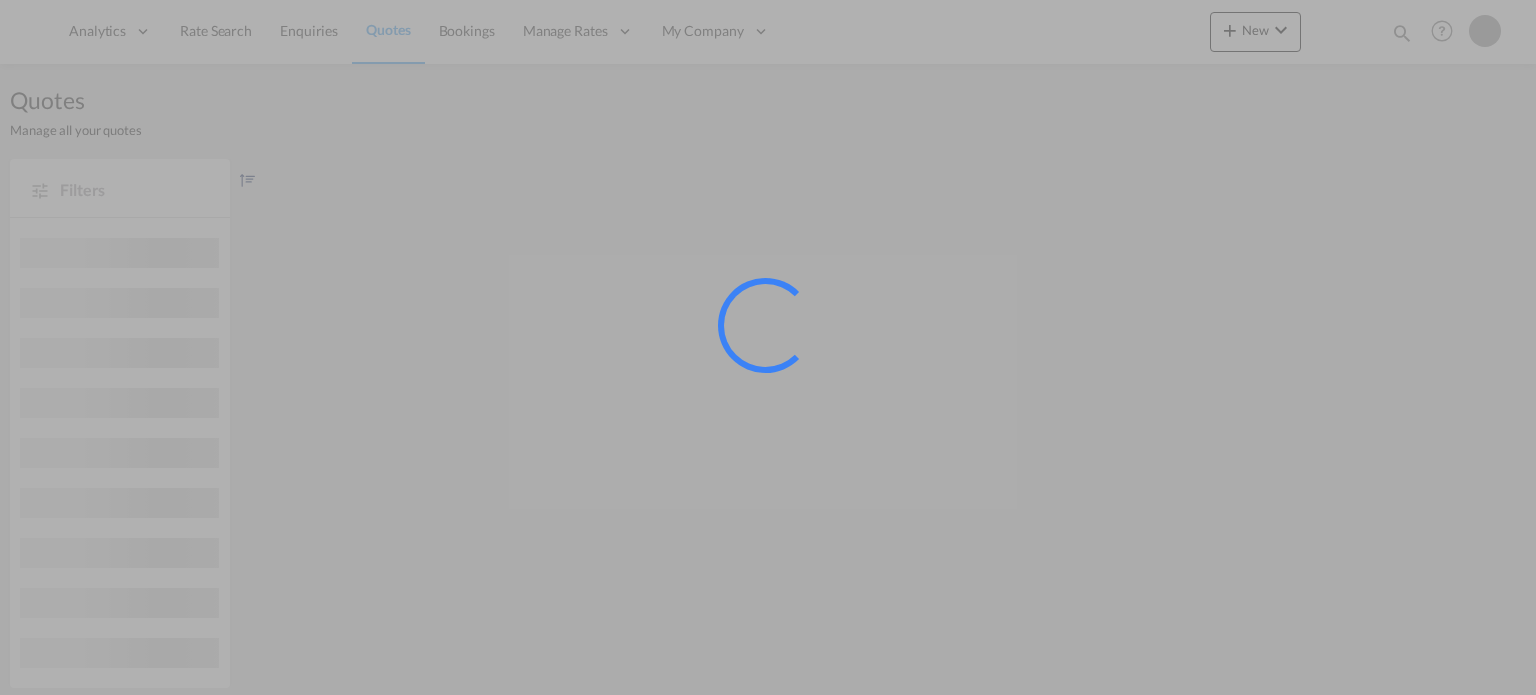 scroll, scrollTop: 0, scrollLeft: 0, axis: both 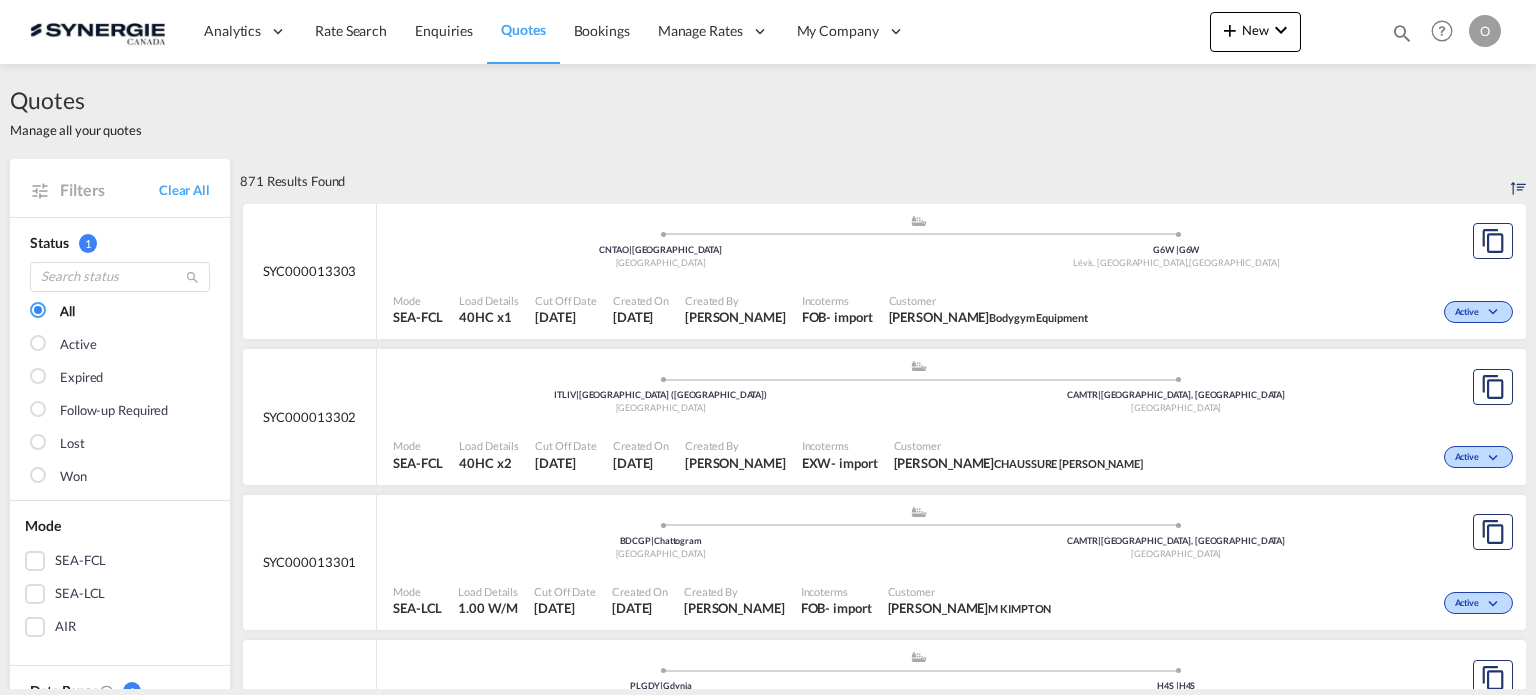click at bounding box center (1402, 33) 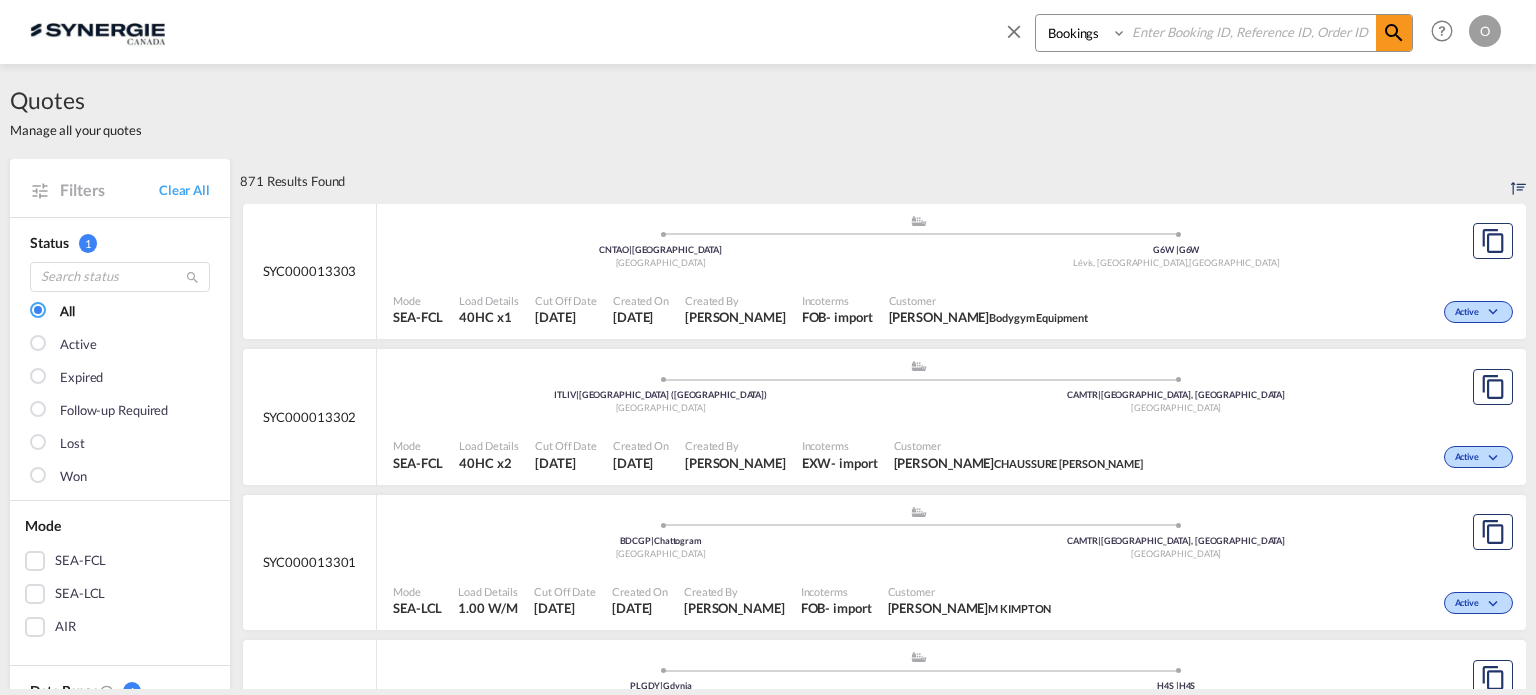 click on "Bookings Quotes Enquiries" at bounding box center (1083, 33) 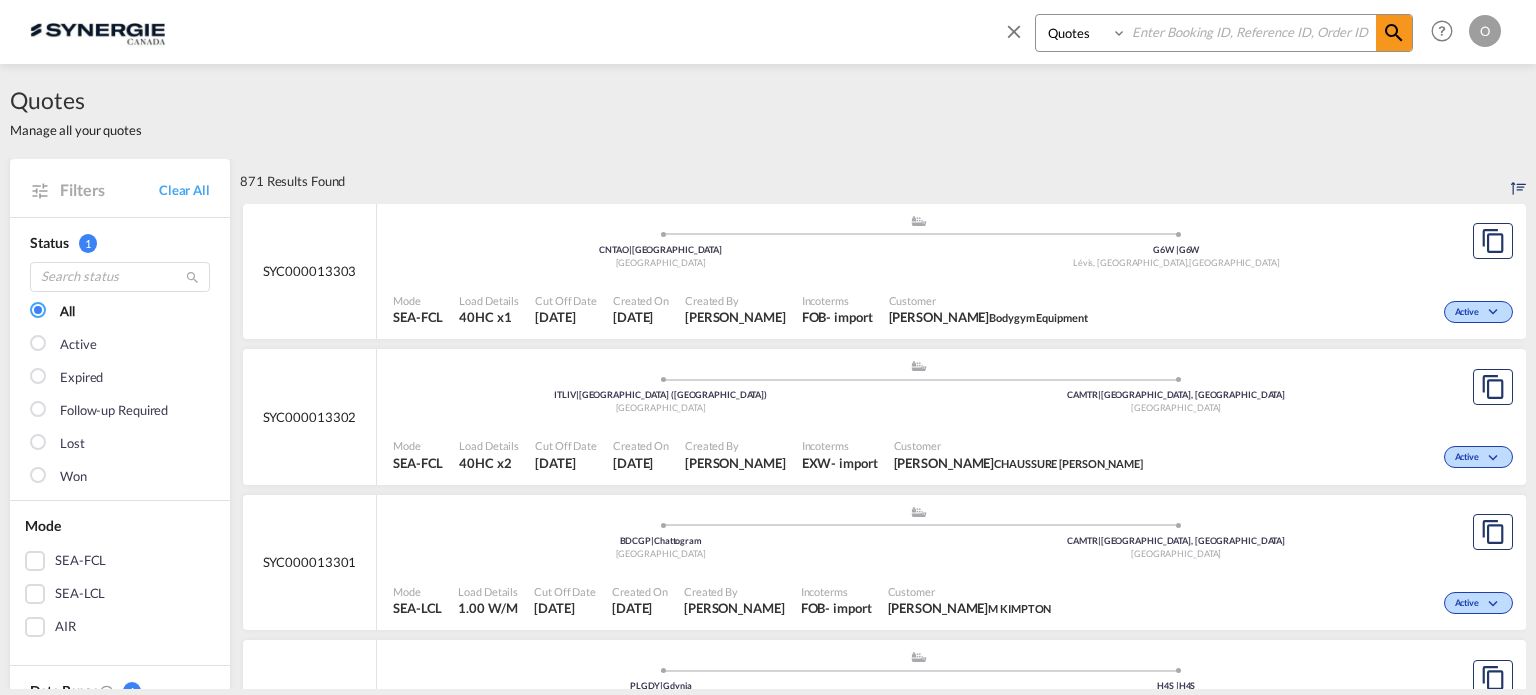 click on "Bookings Quotes Enquiries" at bounding box center (1083, 33) 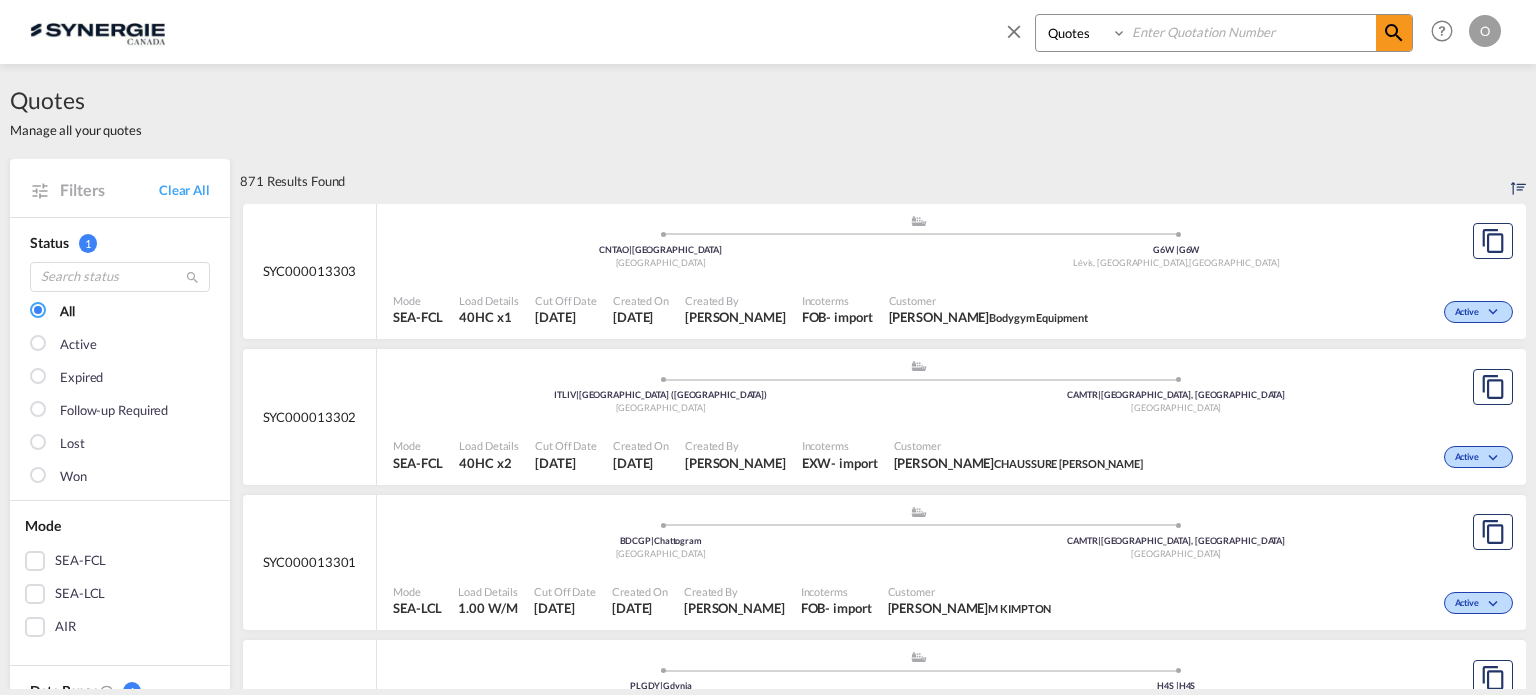 paste on "SYC000012579" 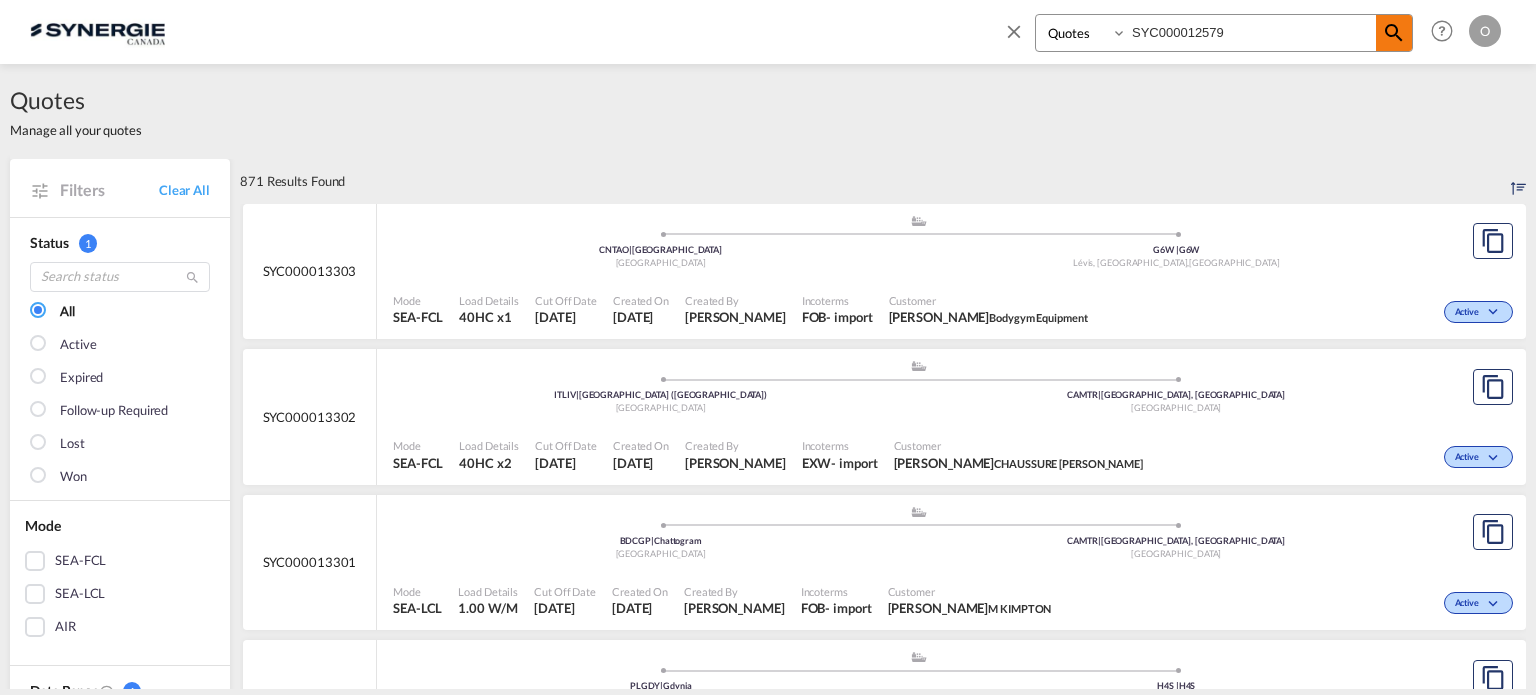 type on "SYC000012579" 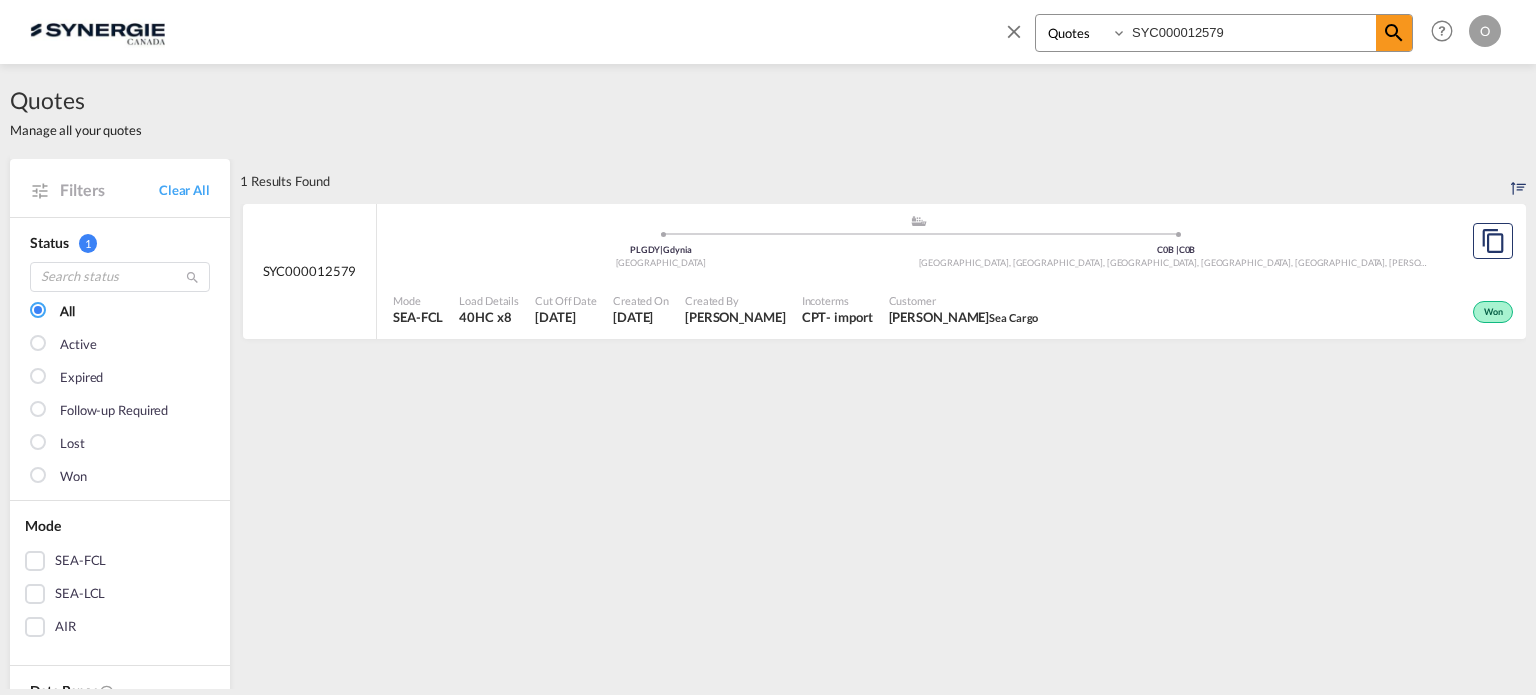 click on "Cut Off Date
19 Jun 2025" at bounding box center [566, 310] 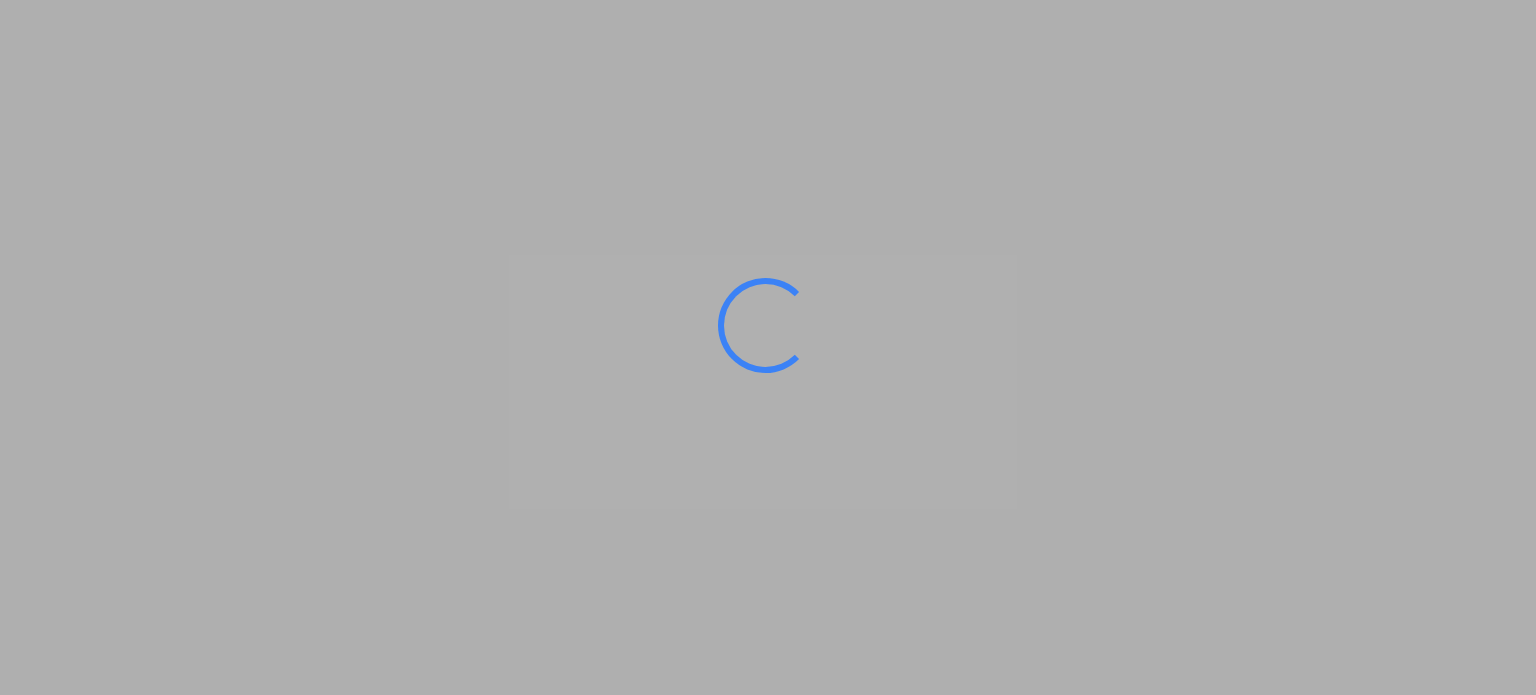 scroll, scrollTop: 0, scrollLeft: 0, axis: both 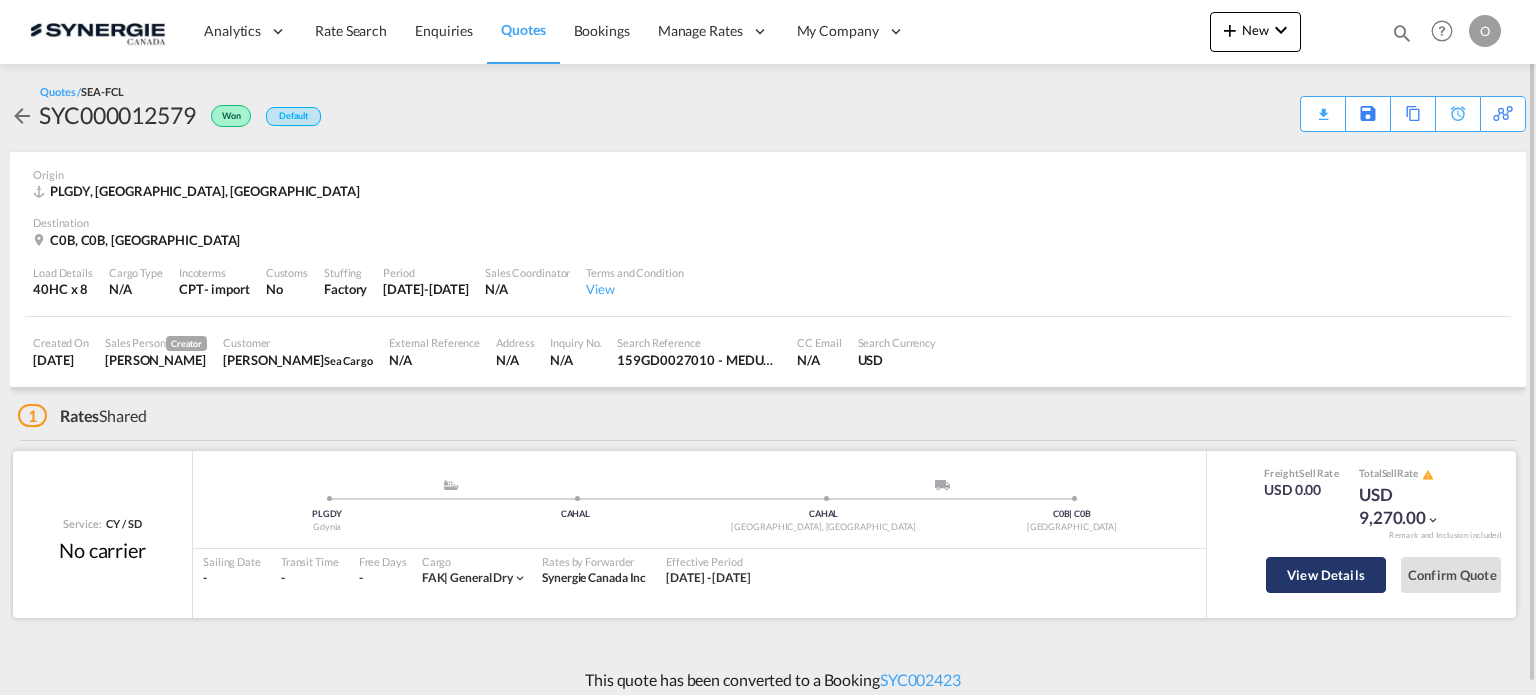 click on "View Details" at bounding box center [1326, 575] 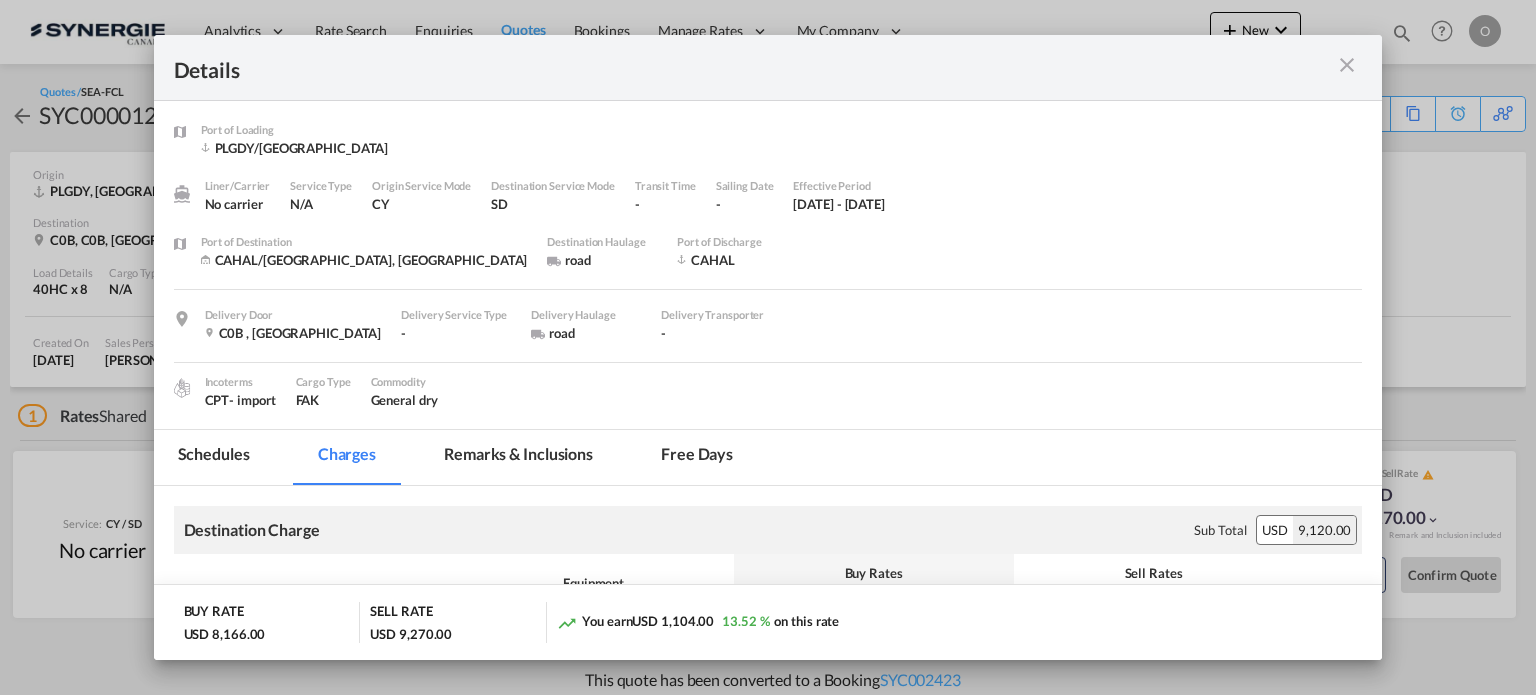 click on "Remarks & Inclusions" at bounding box center [518, 457] 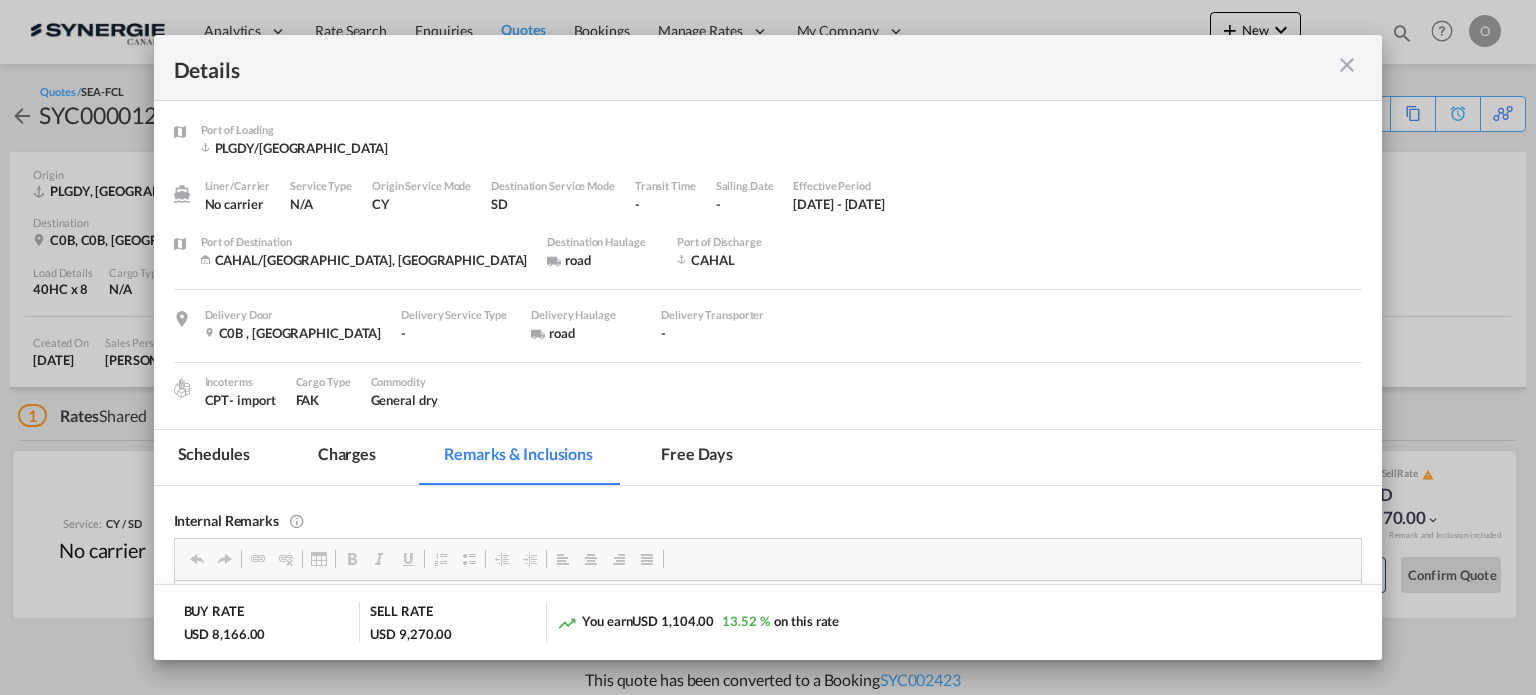 scroll, scrollTop: 0, scrollLeft: 0, axis: both 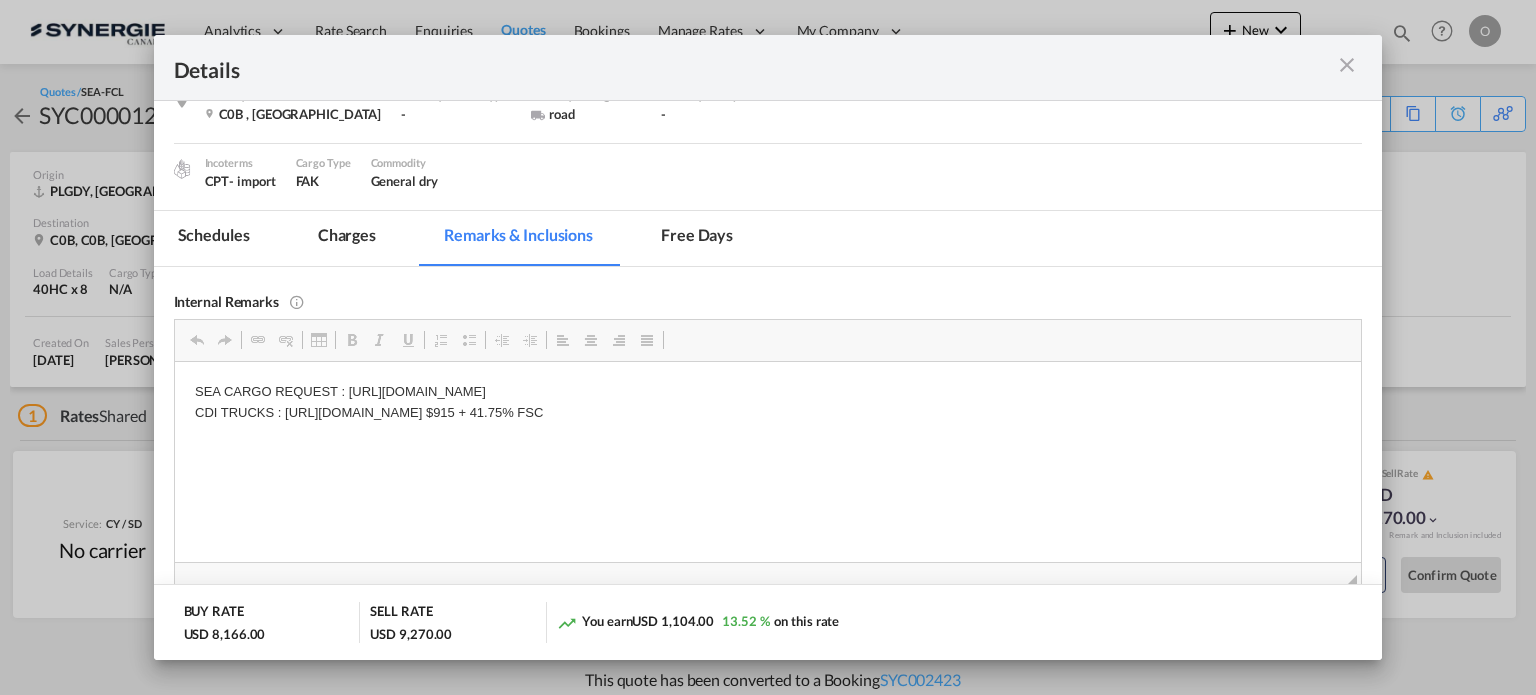 drag, startPoint x: 916, startPoint y: 414, endPoint x: 283, endPoint y: 434, distance: 633.31586 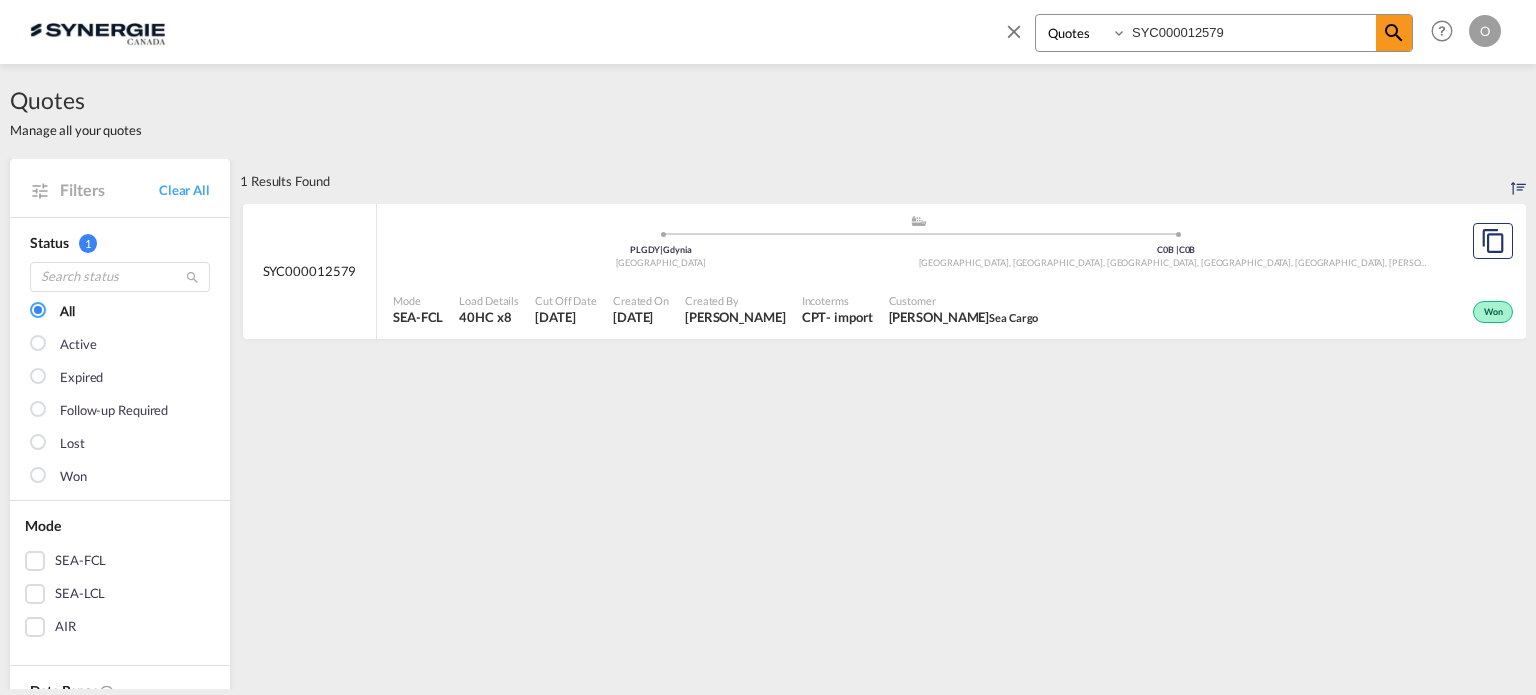 select on "Quotes" 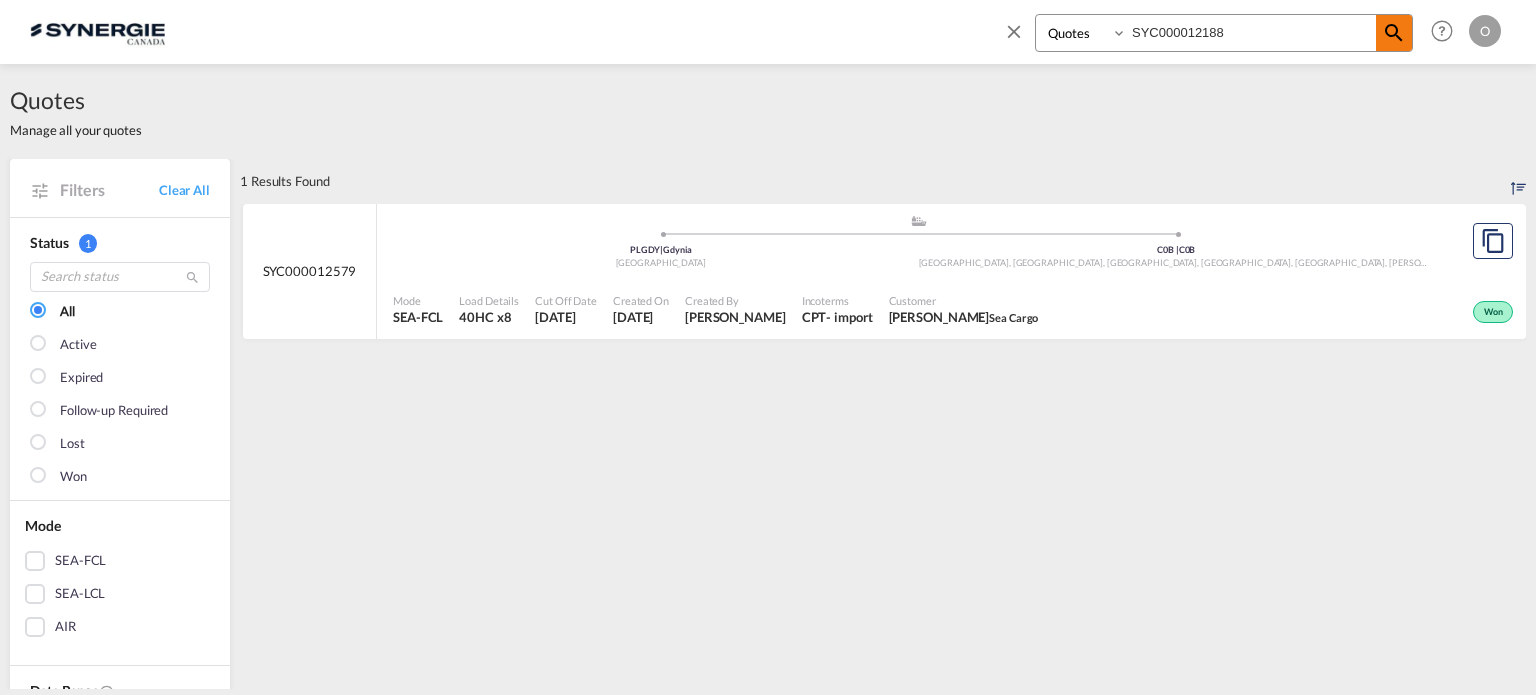 click at bounding box center (1394, 33) 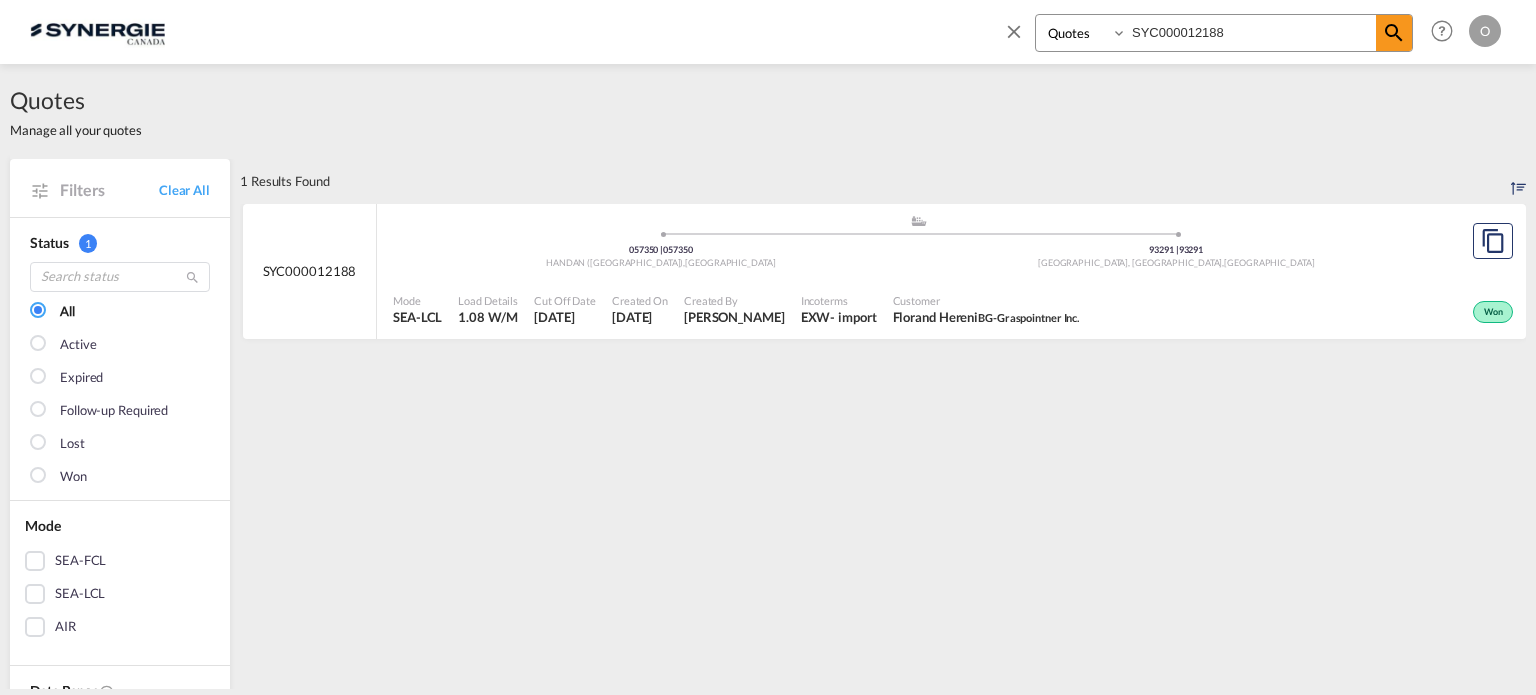 click on "Created By" at bounding box center [734, 300] 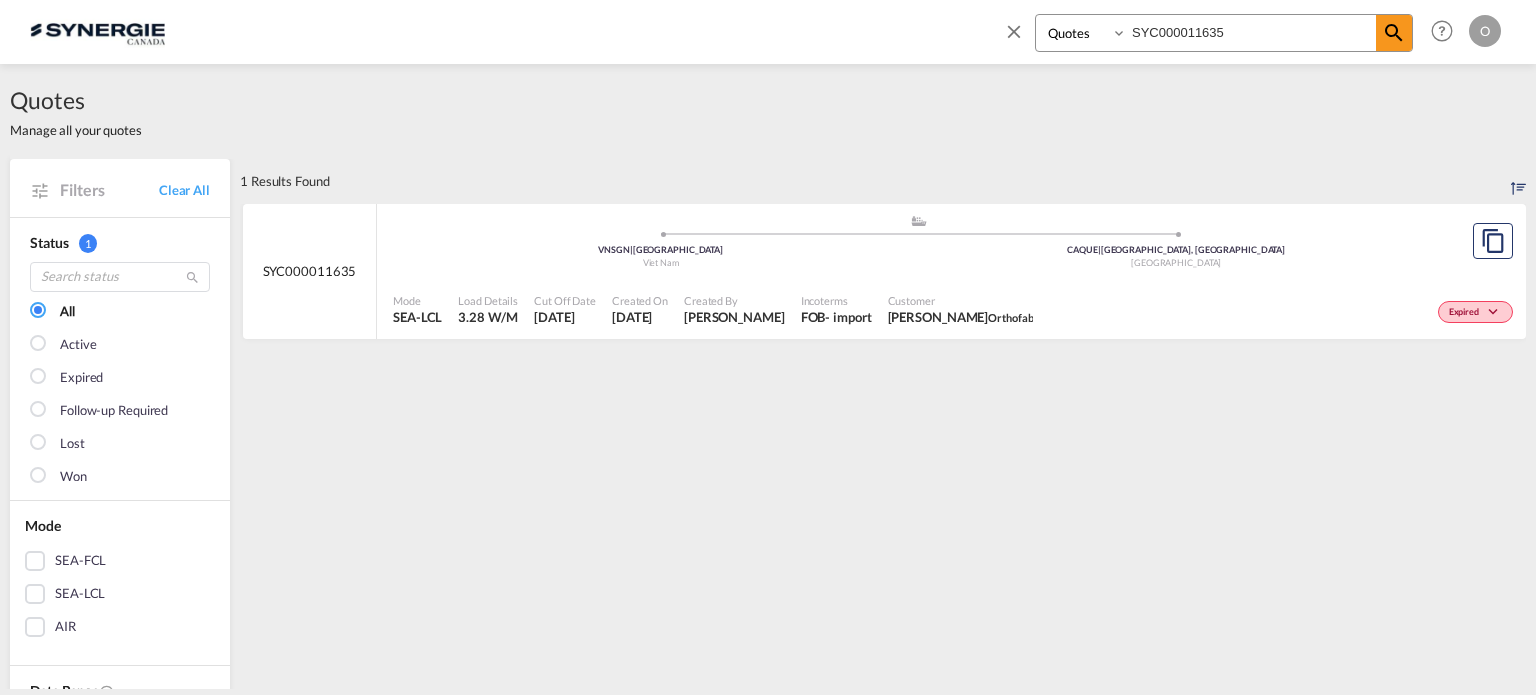 click on "Created By
Karen Mercier" at bounding box center [734, 310] 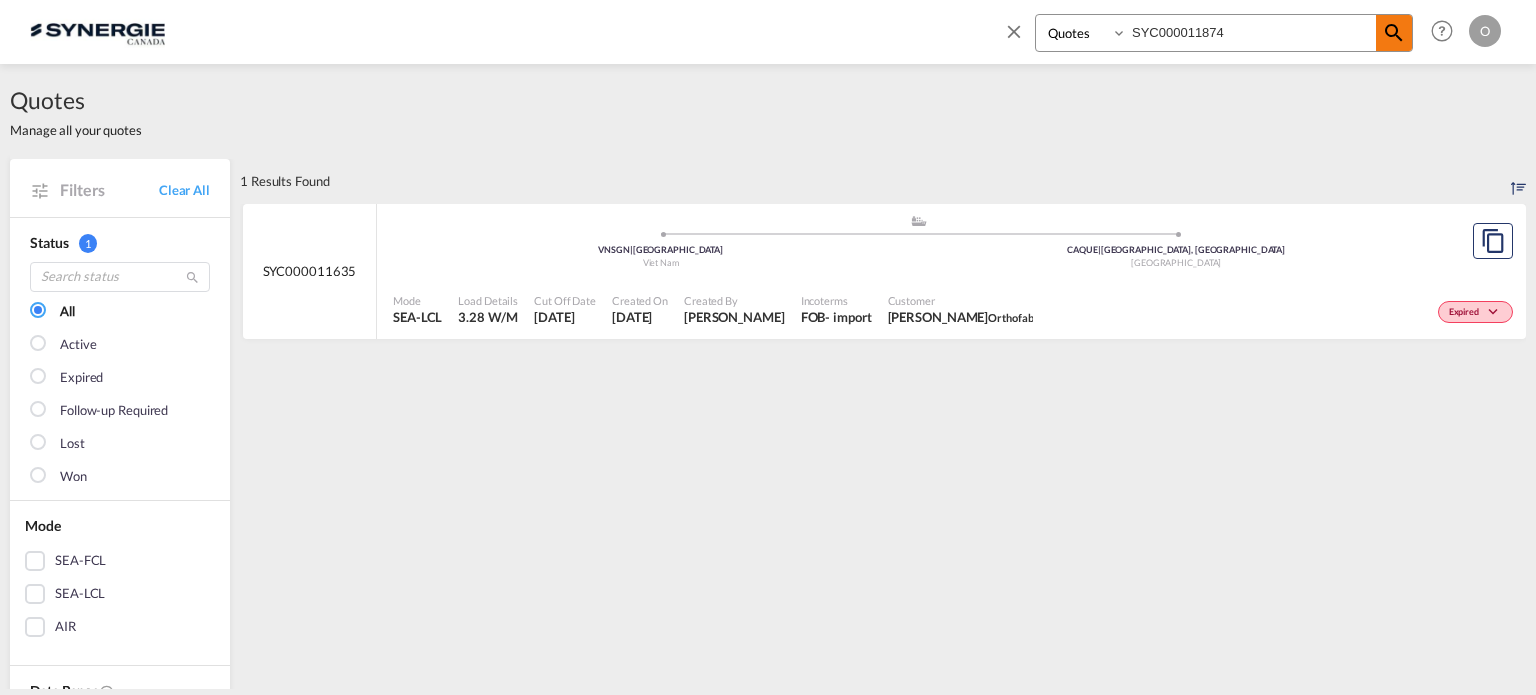 type on "SYC000011874" 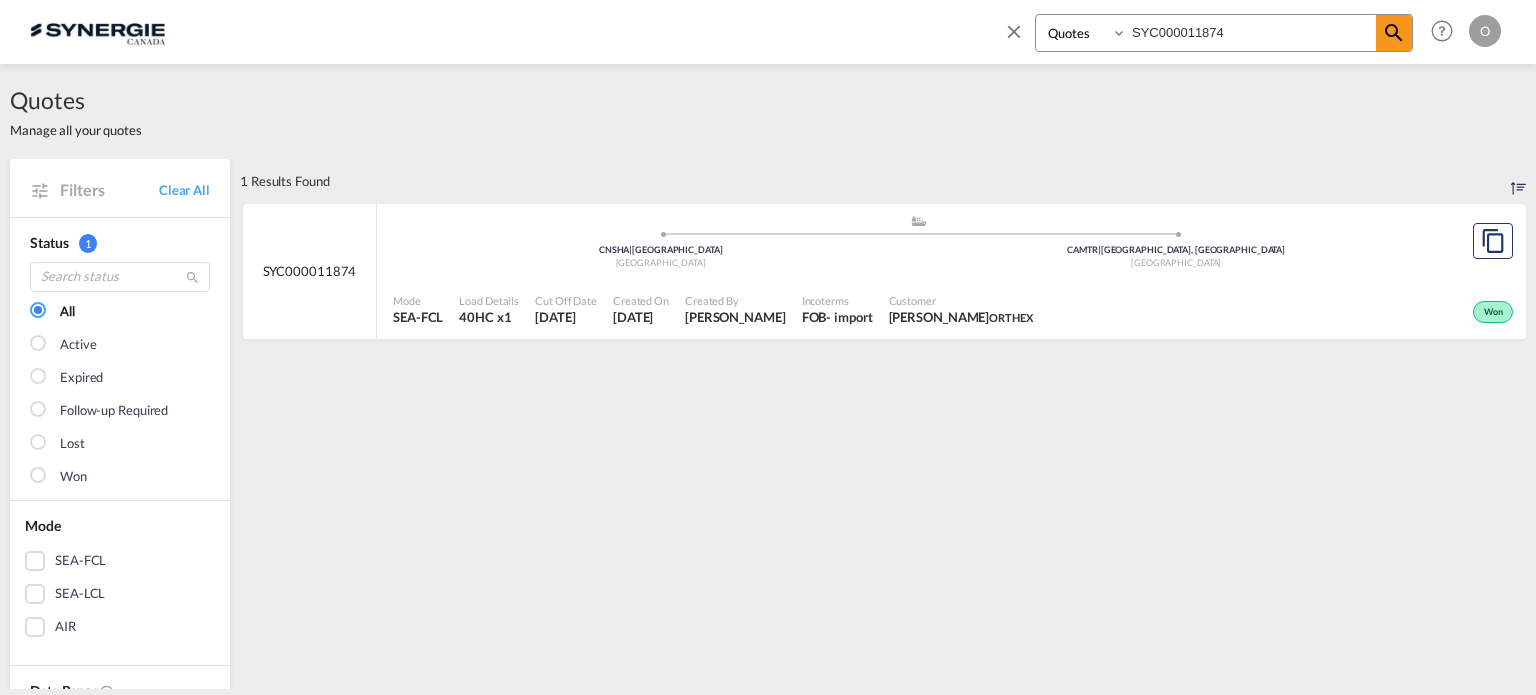 click on "Created On   29 May 2025" at bounding box center [641, 310] 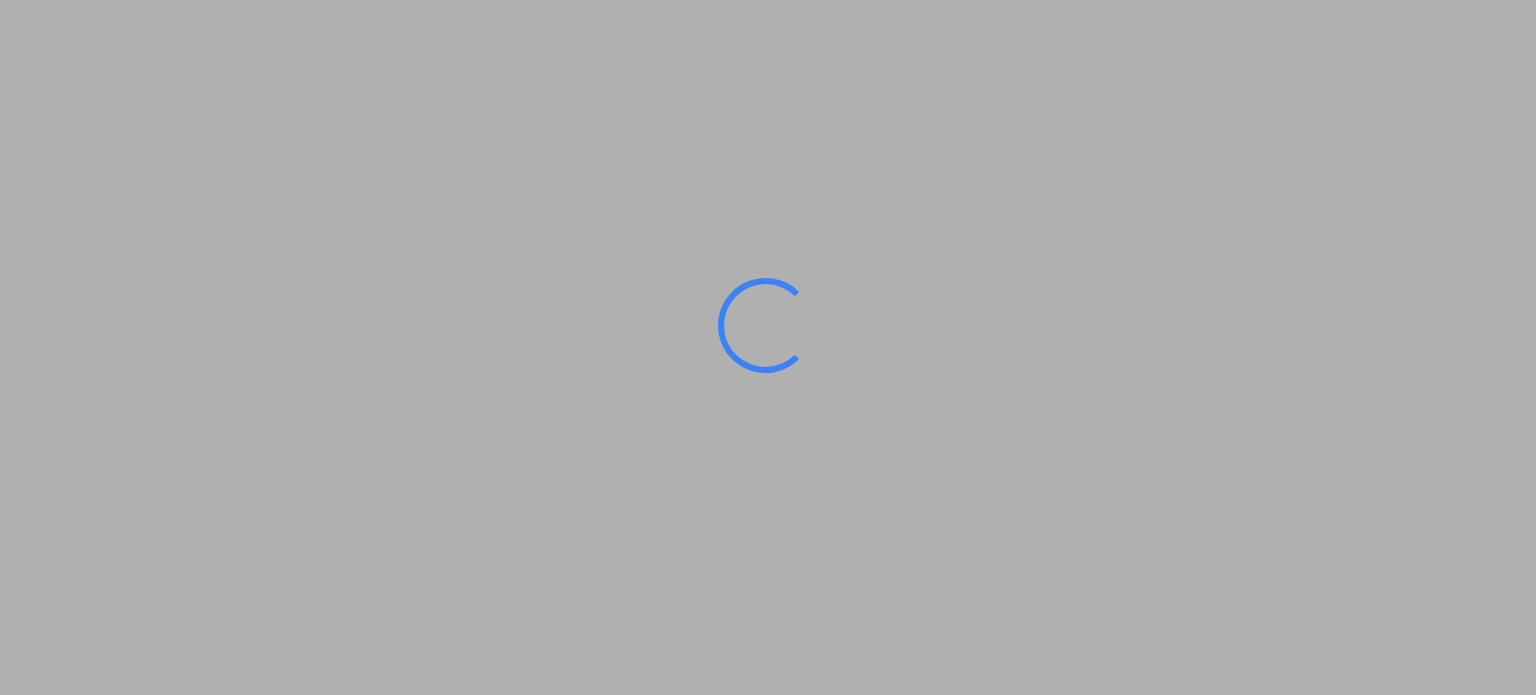 scroll, scrollTop: 0, scrollLeft: 0, axis: both 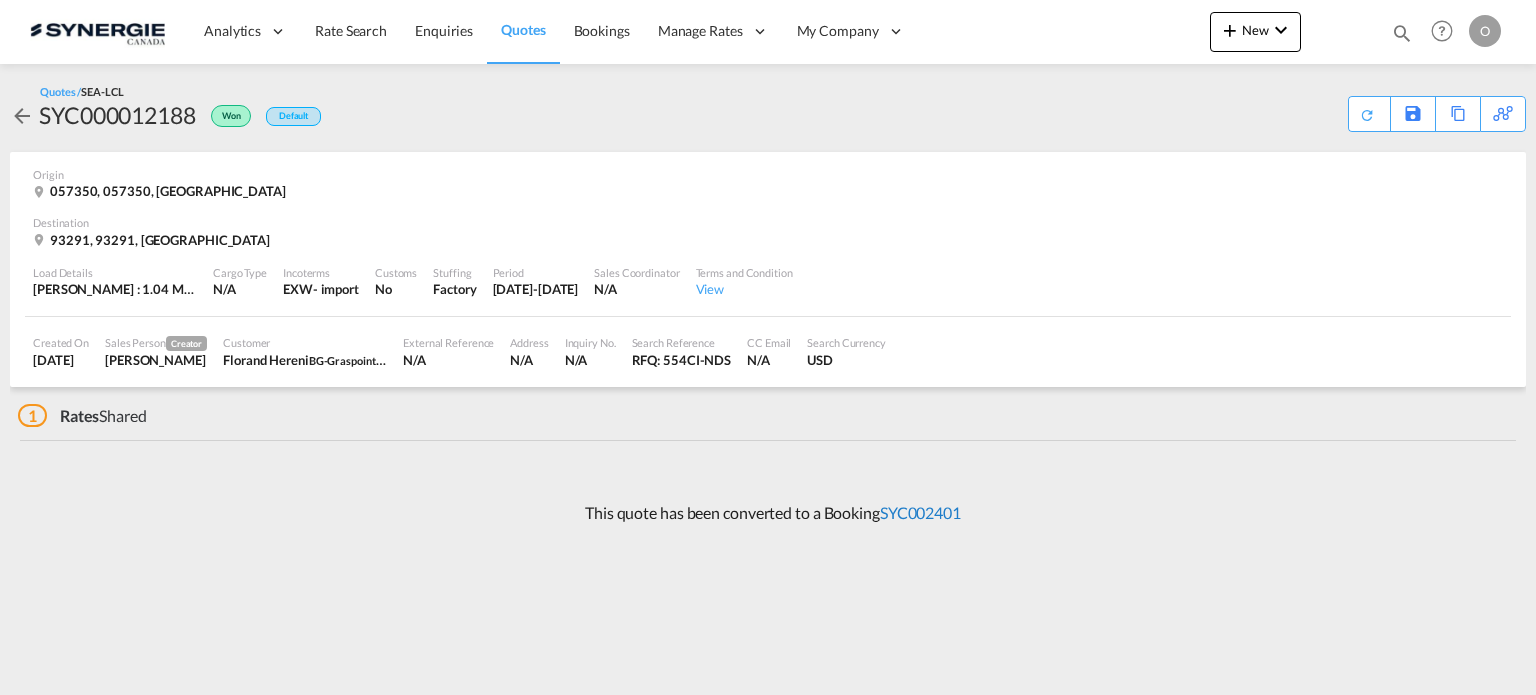 click on "SYC002401" at bounding box center (920, 512) 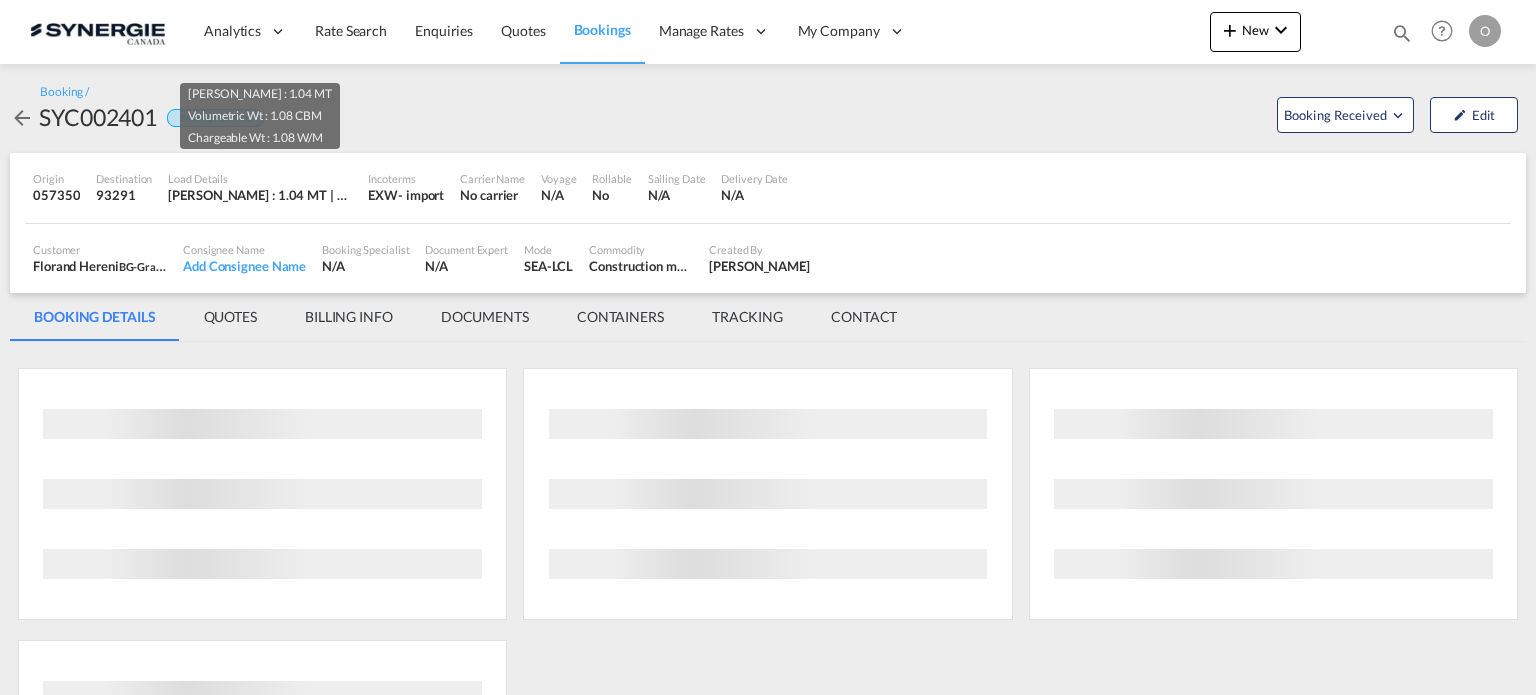 scroll, scrollTop: 0, scrollLeft: 0, axis: both 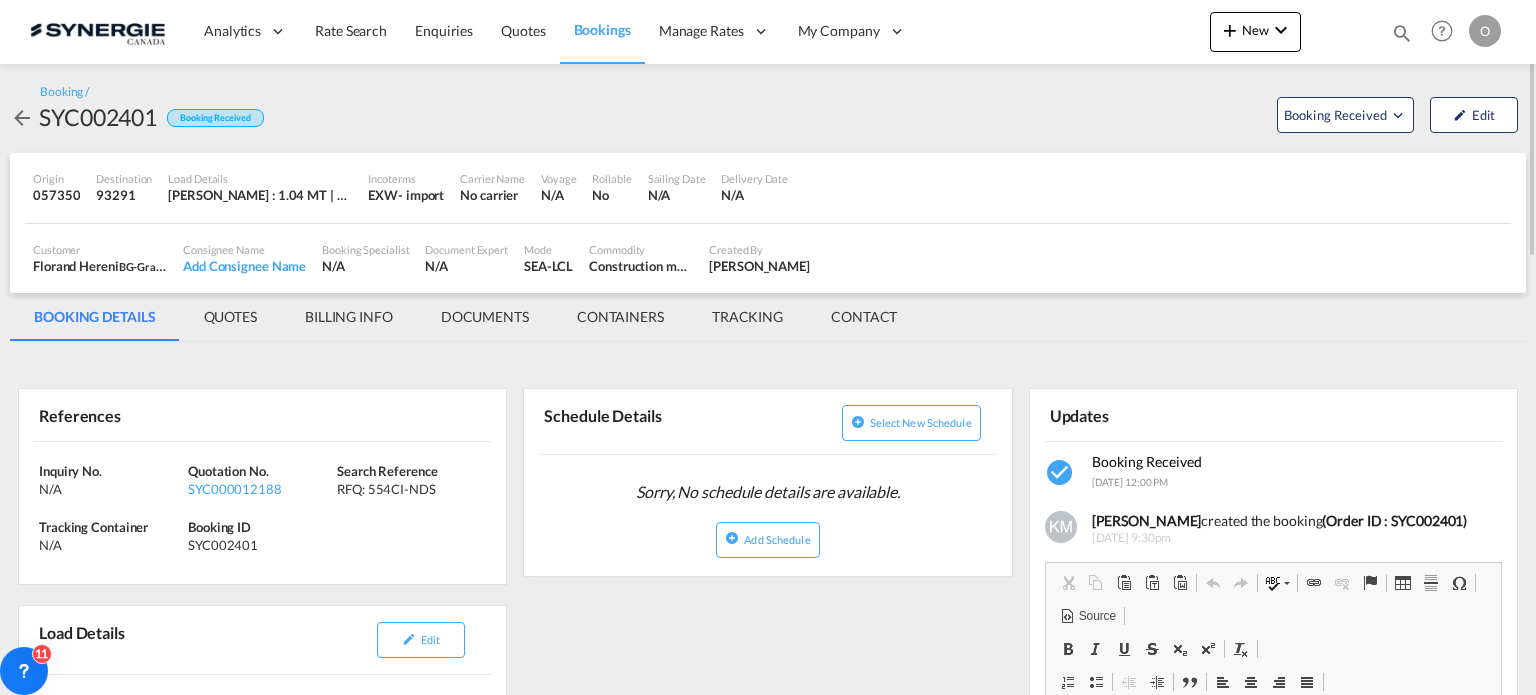 click on "QUOTES" at bounding box center [230, 317] 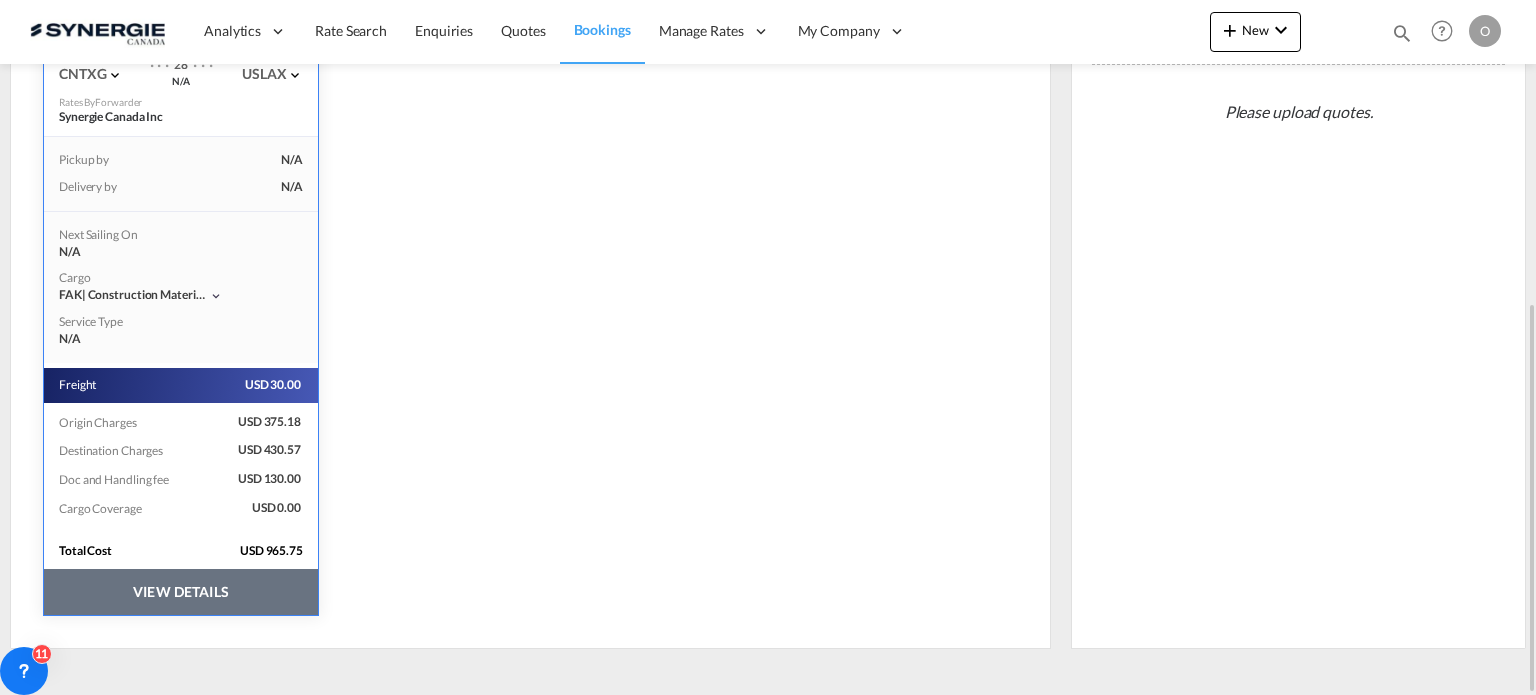 scroll, scrollTop: 0, scrollLeft: 0, axis: both 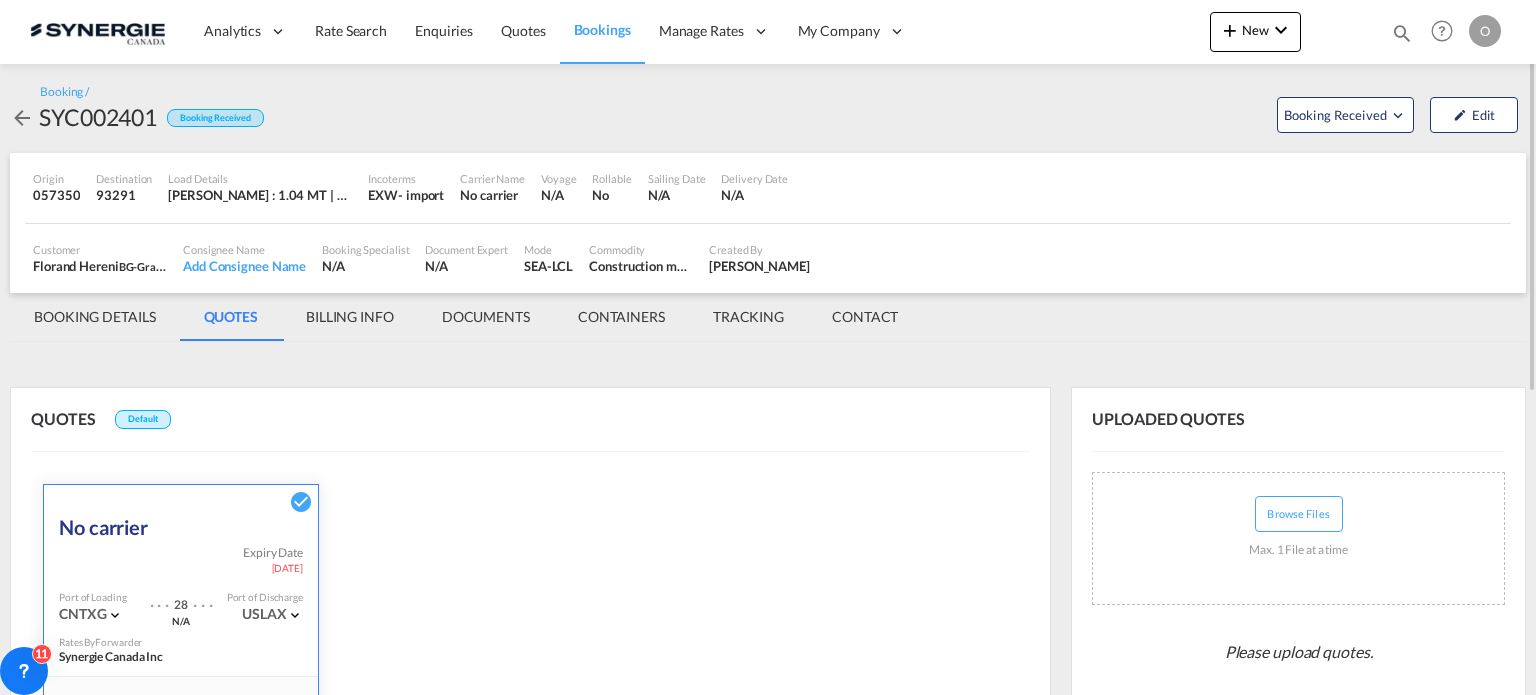 click on "BOOKING DETAILS" at bounding box center [95, 317] 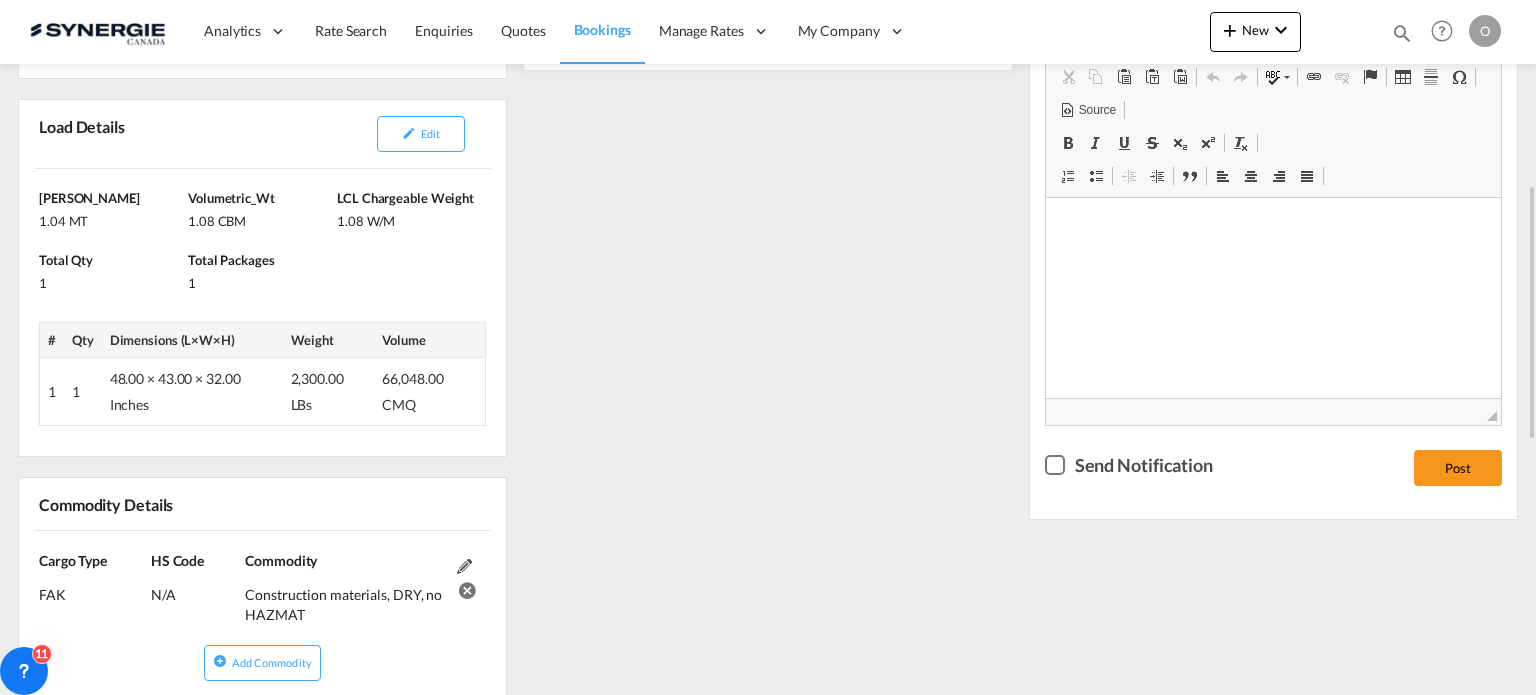 scroll, scrollTop: 206, scrollLeft: 0, axis: vertical 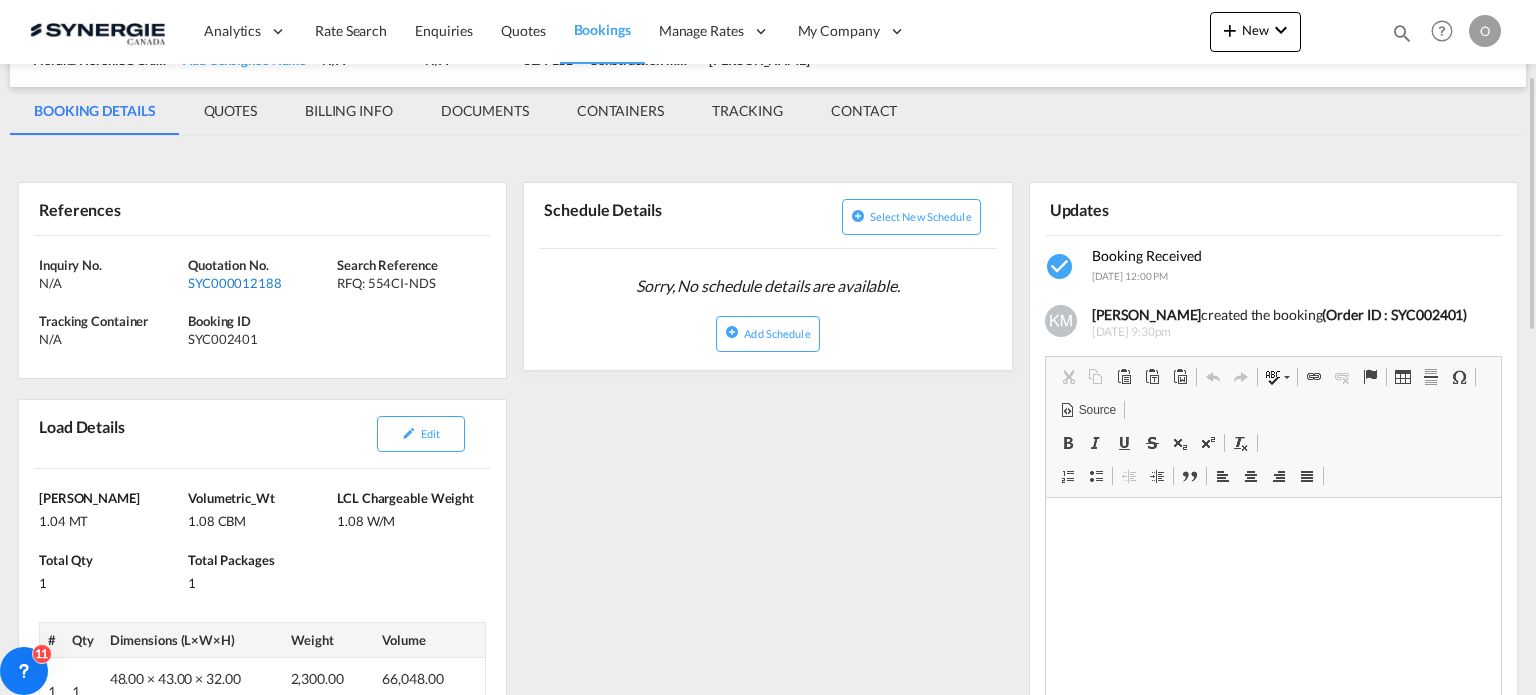 click on "SYC000012188" at bounding box center (260, 283) 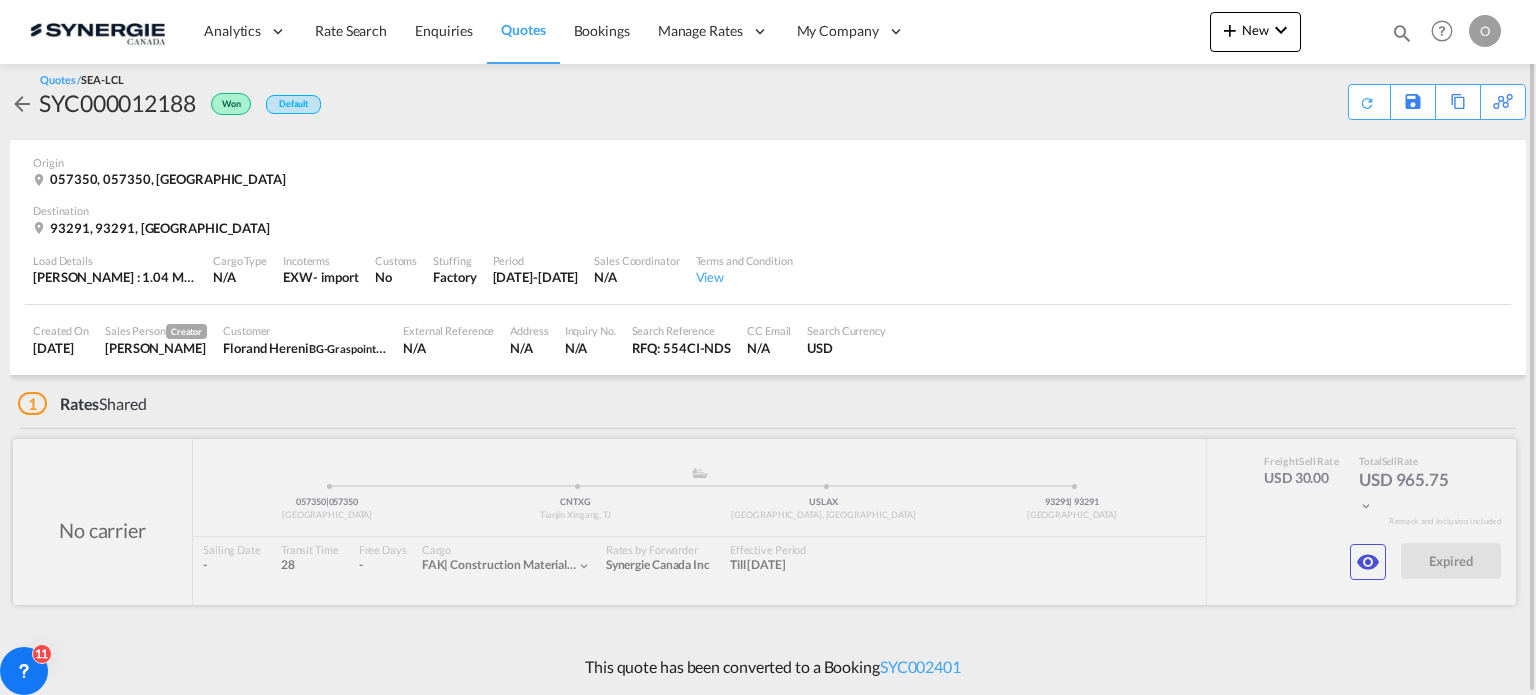 scroll, scrollTop: 11, scrollLeft: 0, axis: vertical 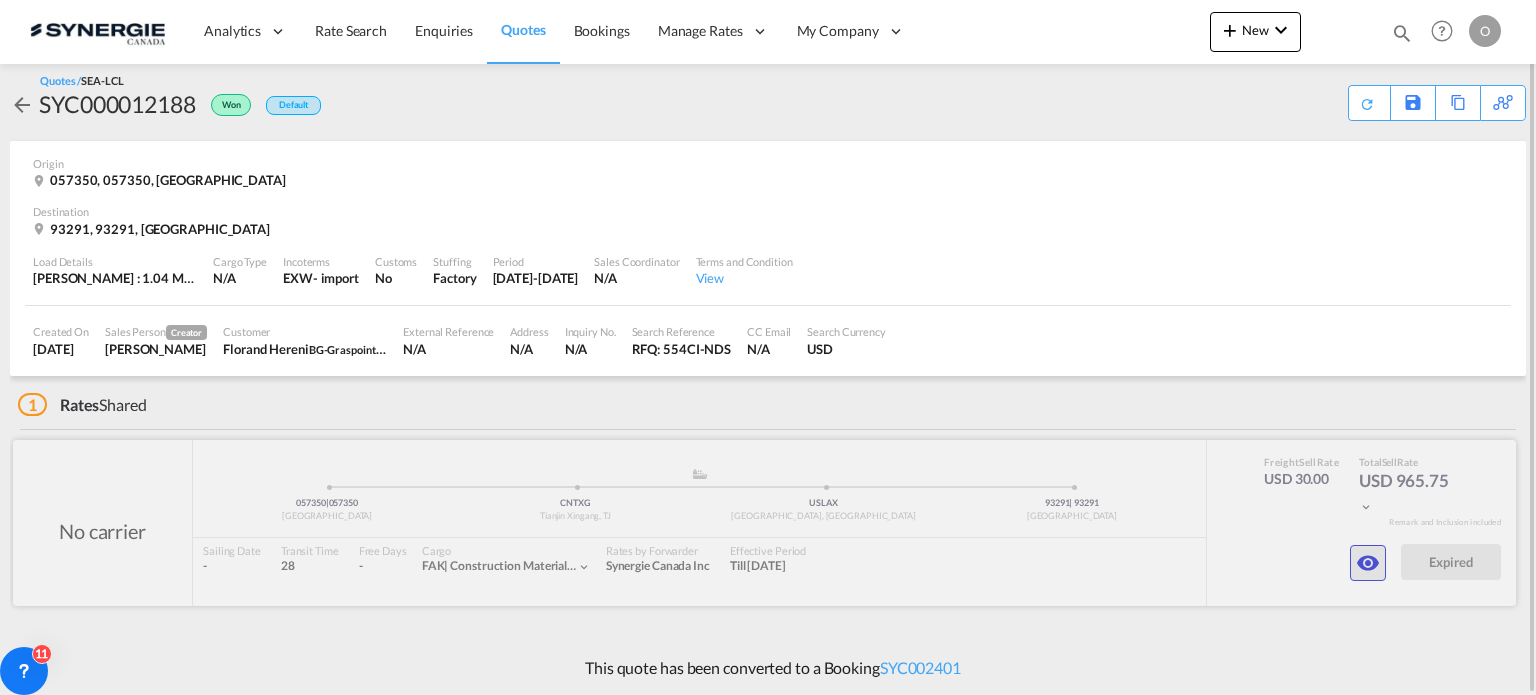 click at bounding box center (1368, 563) 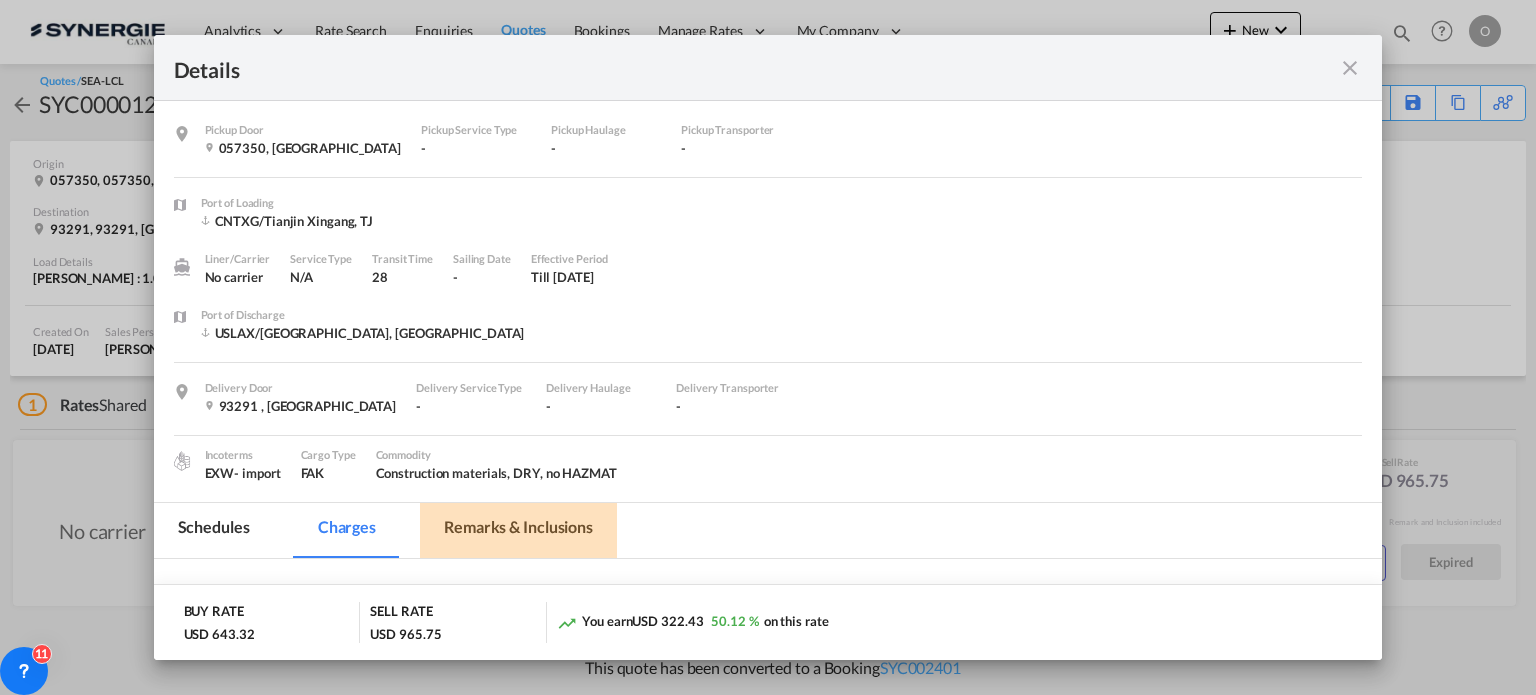 click on "Remarks & Inclusions" at bounding box center [518, 530] 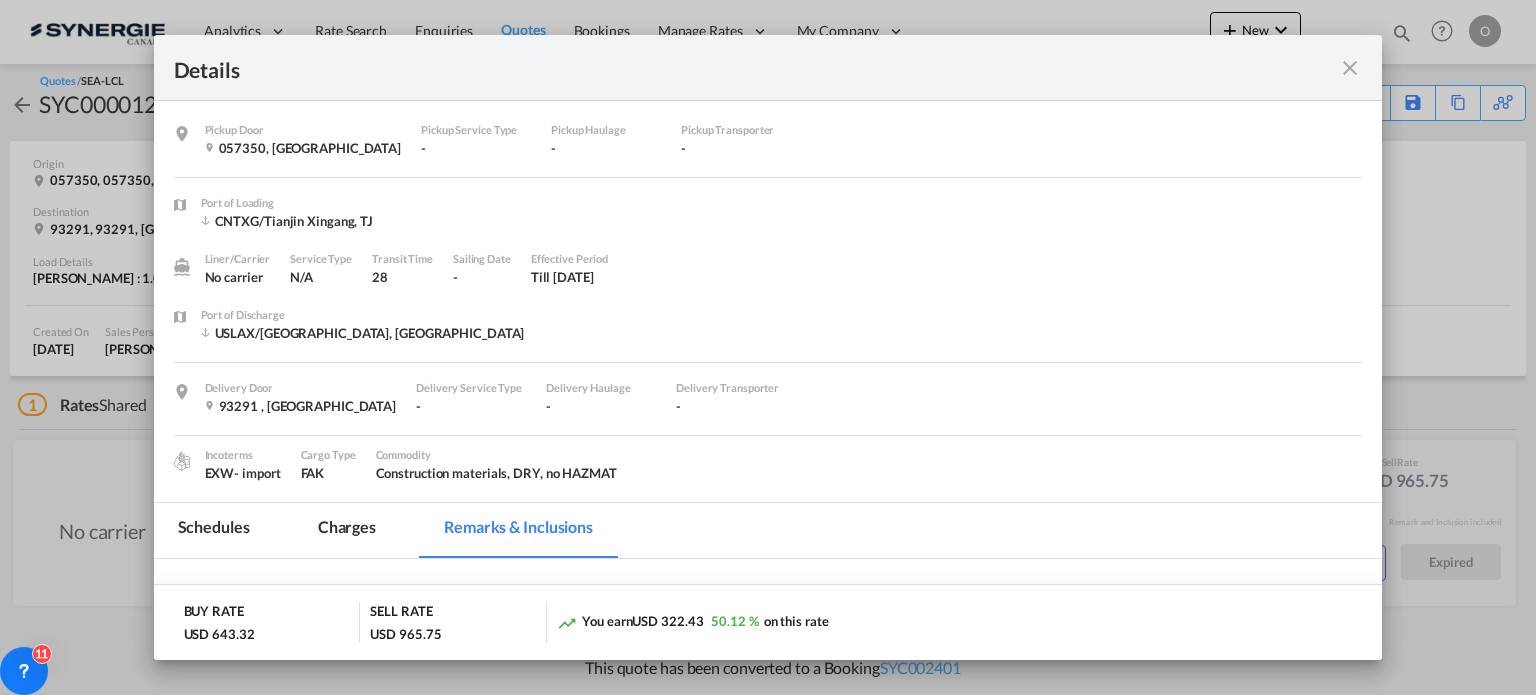 scroll, scrollTop: 0, scrollLeft: 0, axis: both 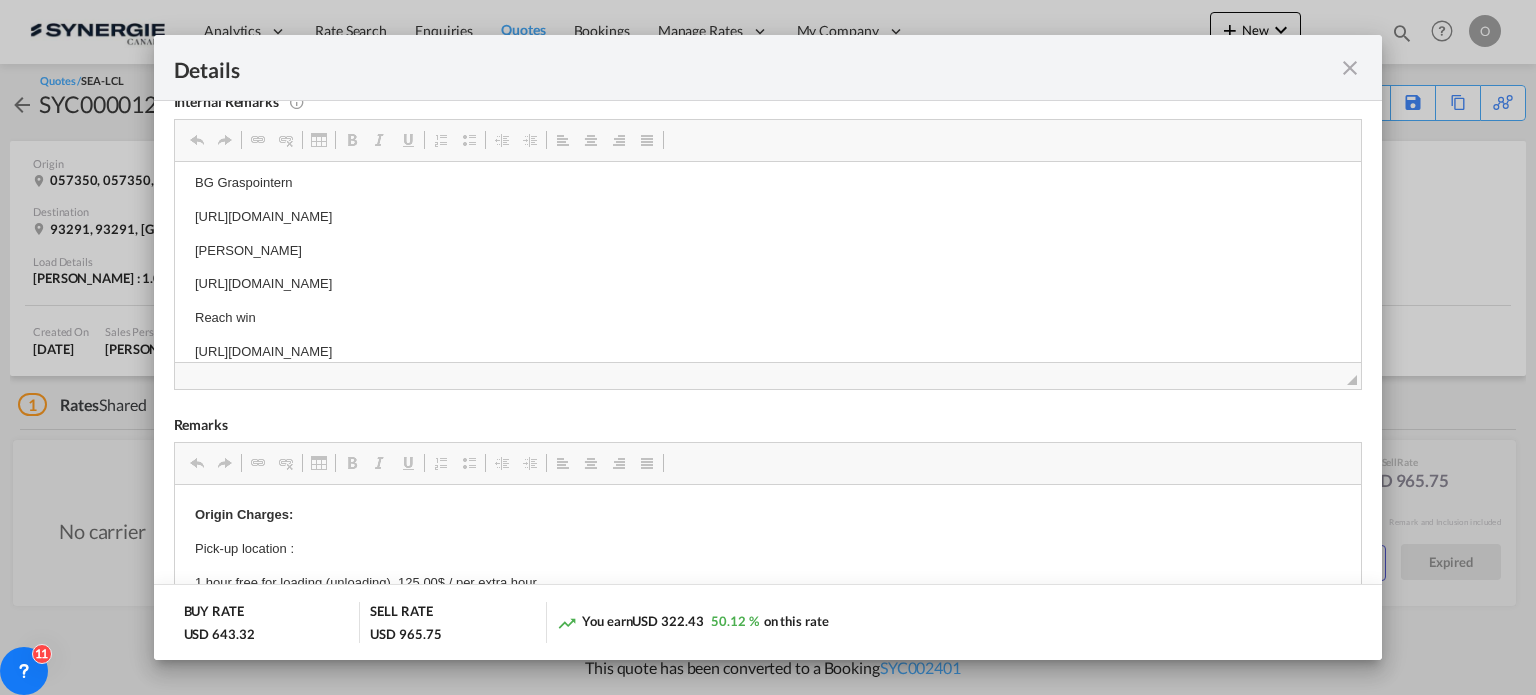 drag, startPoint x: 734, startPoint y: 337, endPoint x: 616, endPoint y: 327, distance: 118.42297 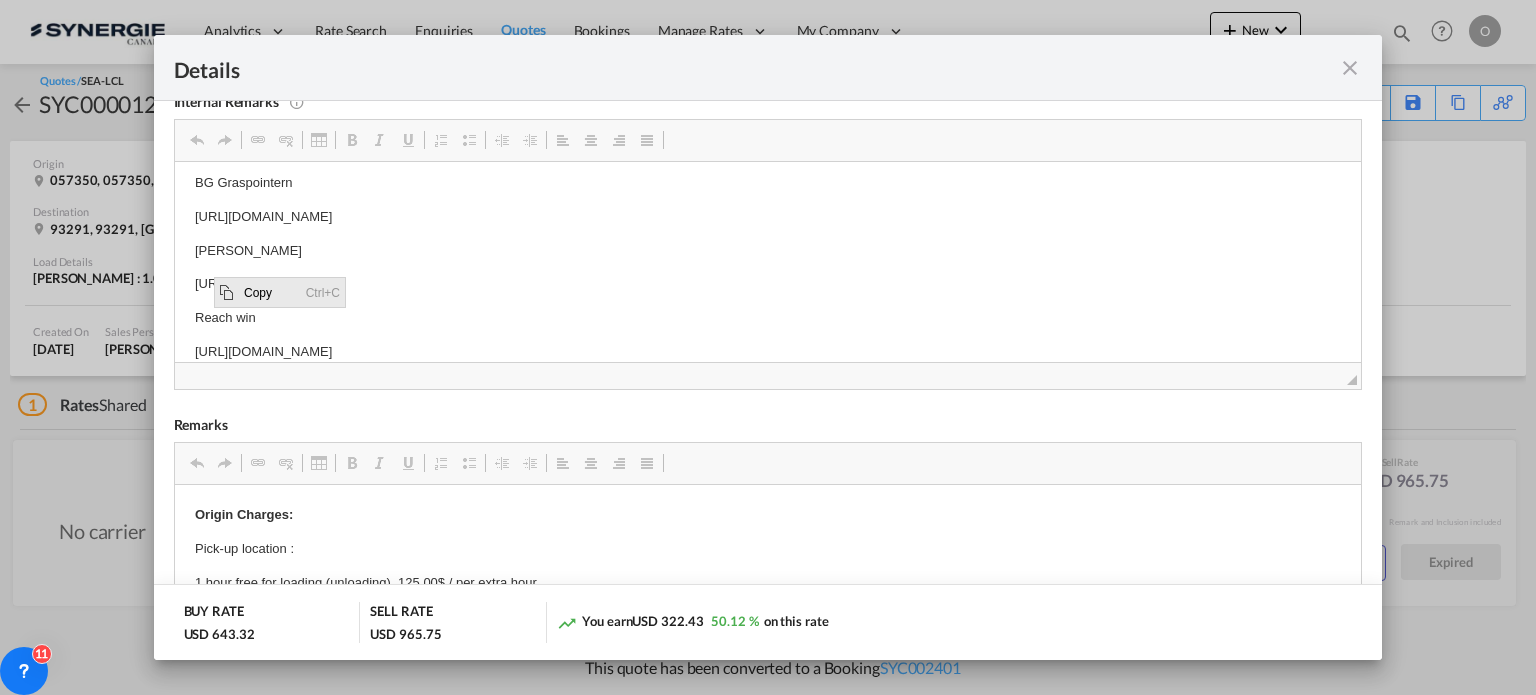 scroll, scrollTop: 0, scrollLeft: 0, axis: both 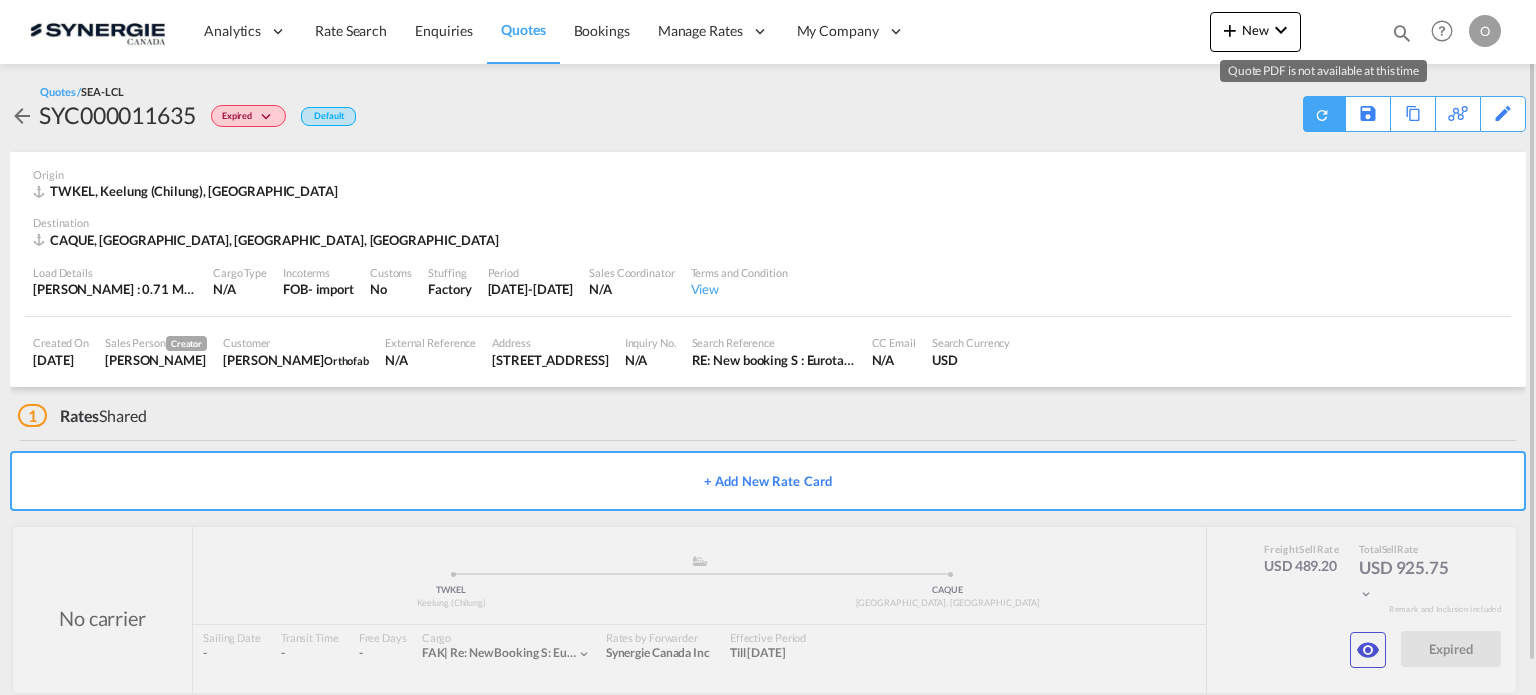 click at bounding box center (1324, 114) 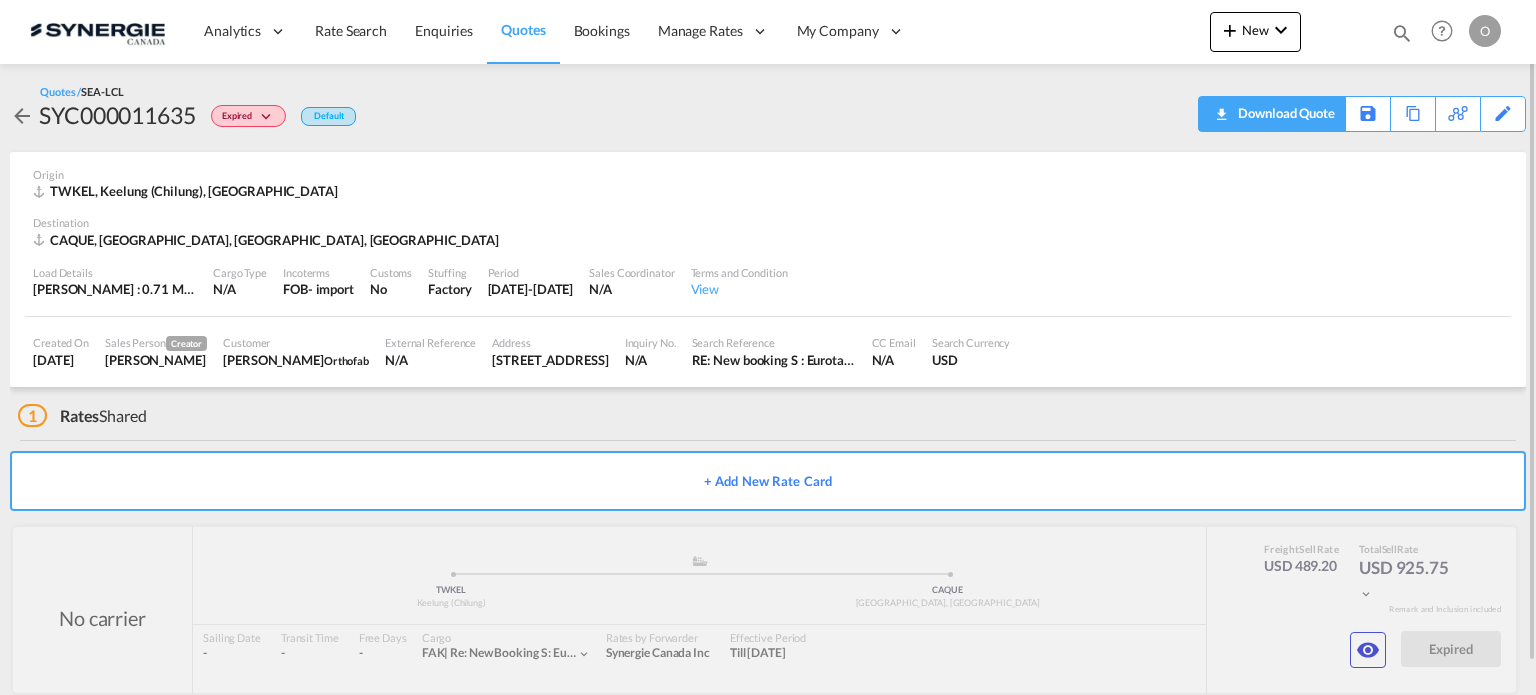 click on "Download Quote" at bounding box center (1284, 113) 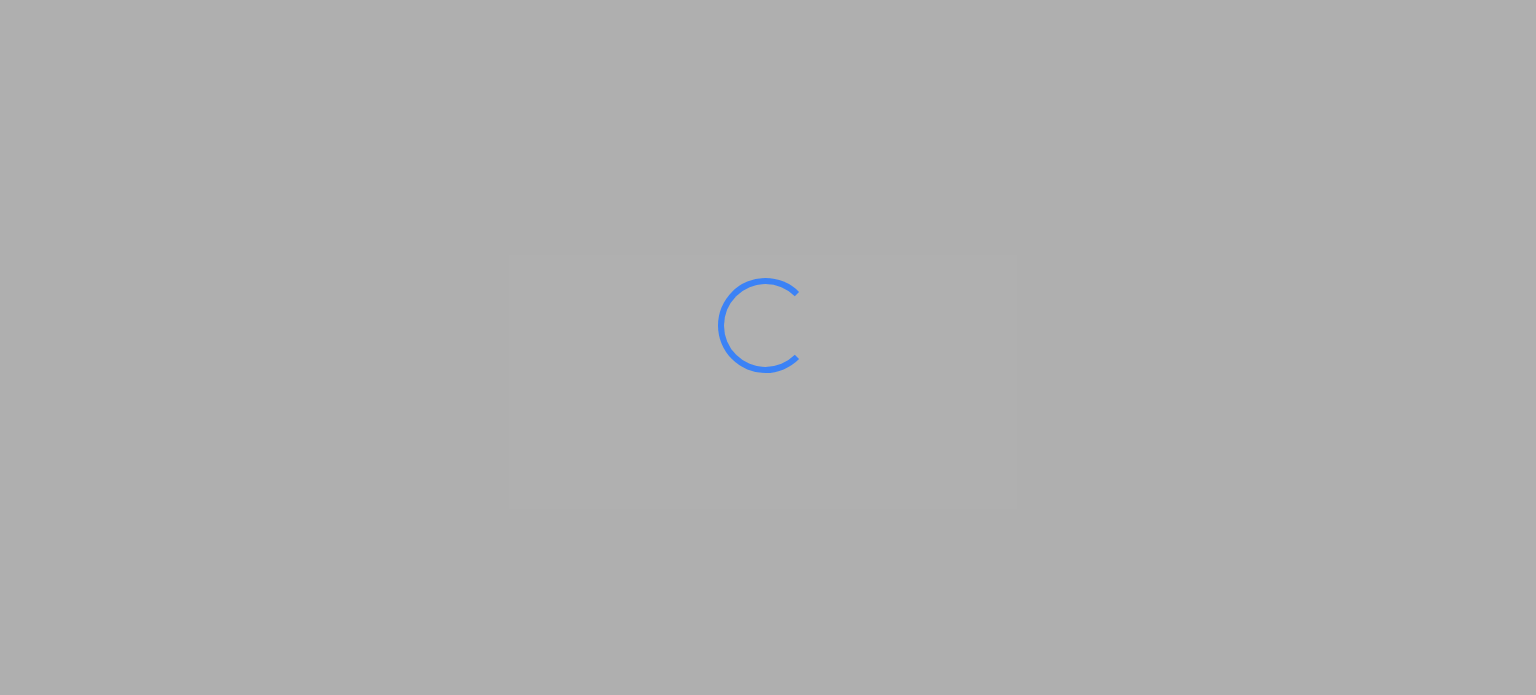 scroll, scrollTop: 0, scrollLeft: 0, axis: both 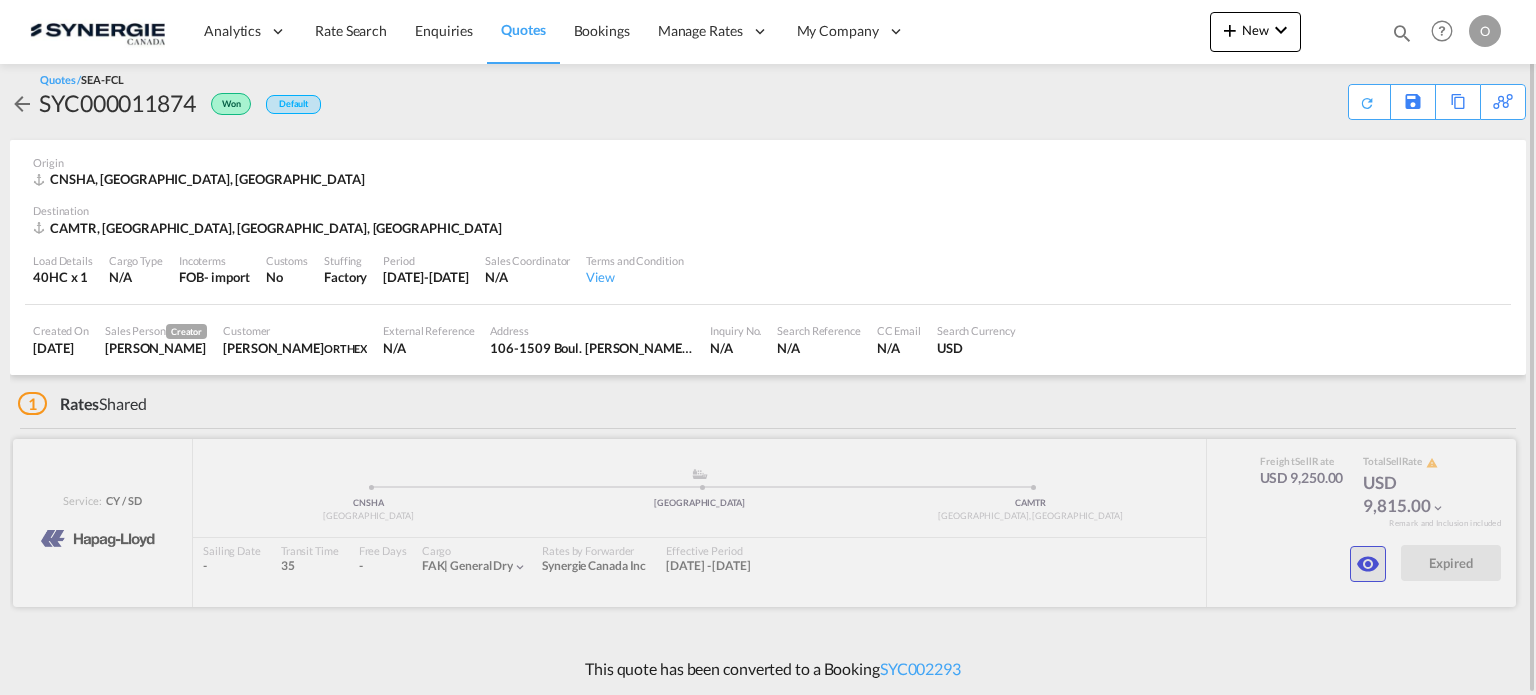 click at bounding box center [1368, 564] 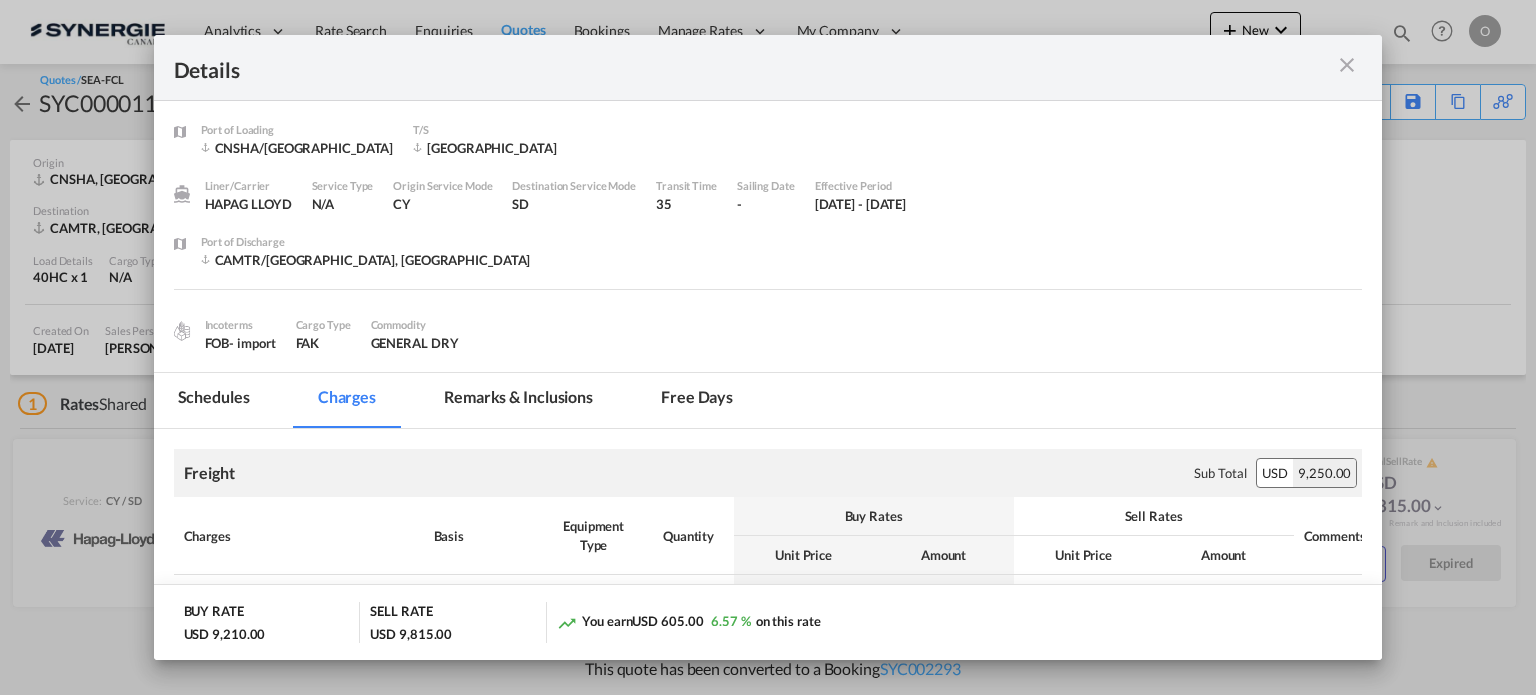 click at bounding box center [1347, 65] 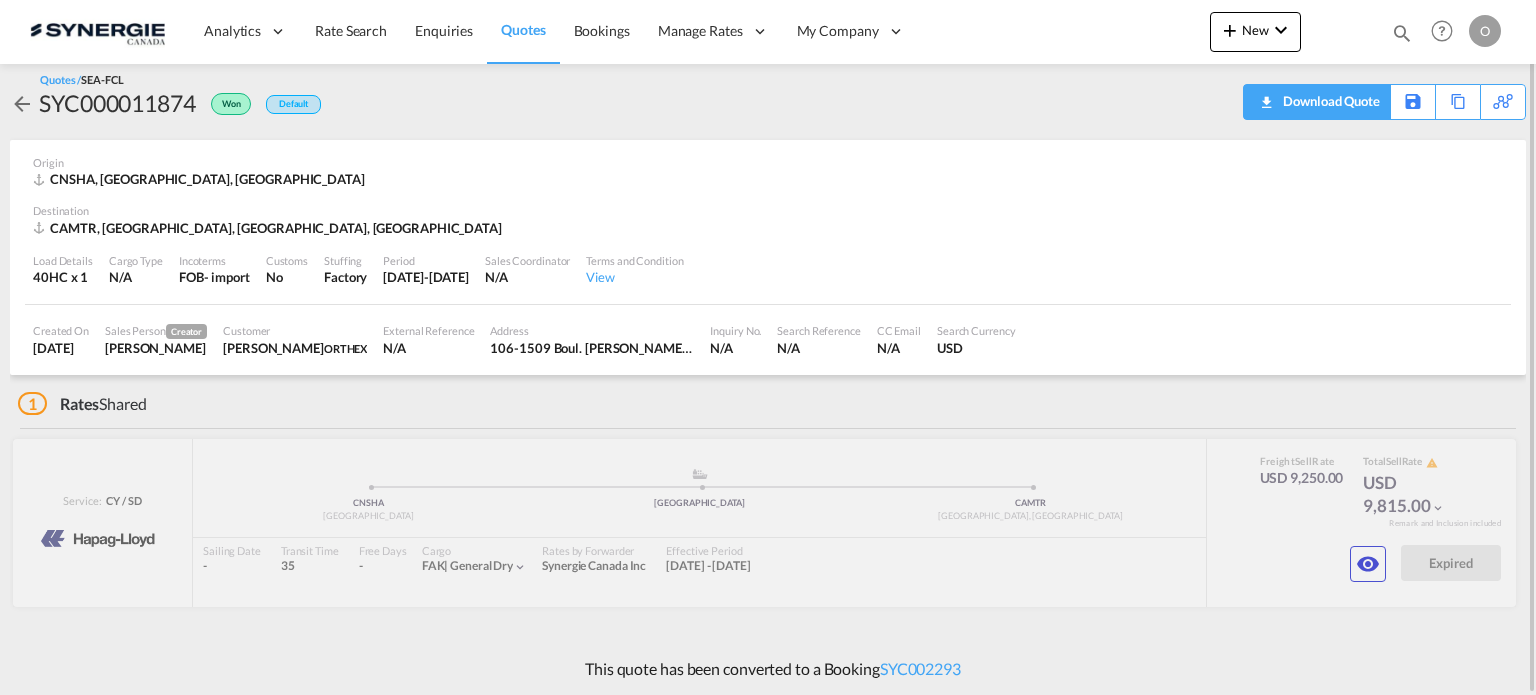 click on "Download Quote" at bounding box center (1329, 101) 